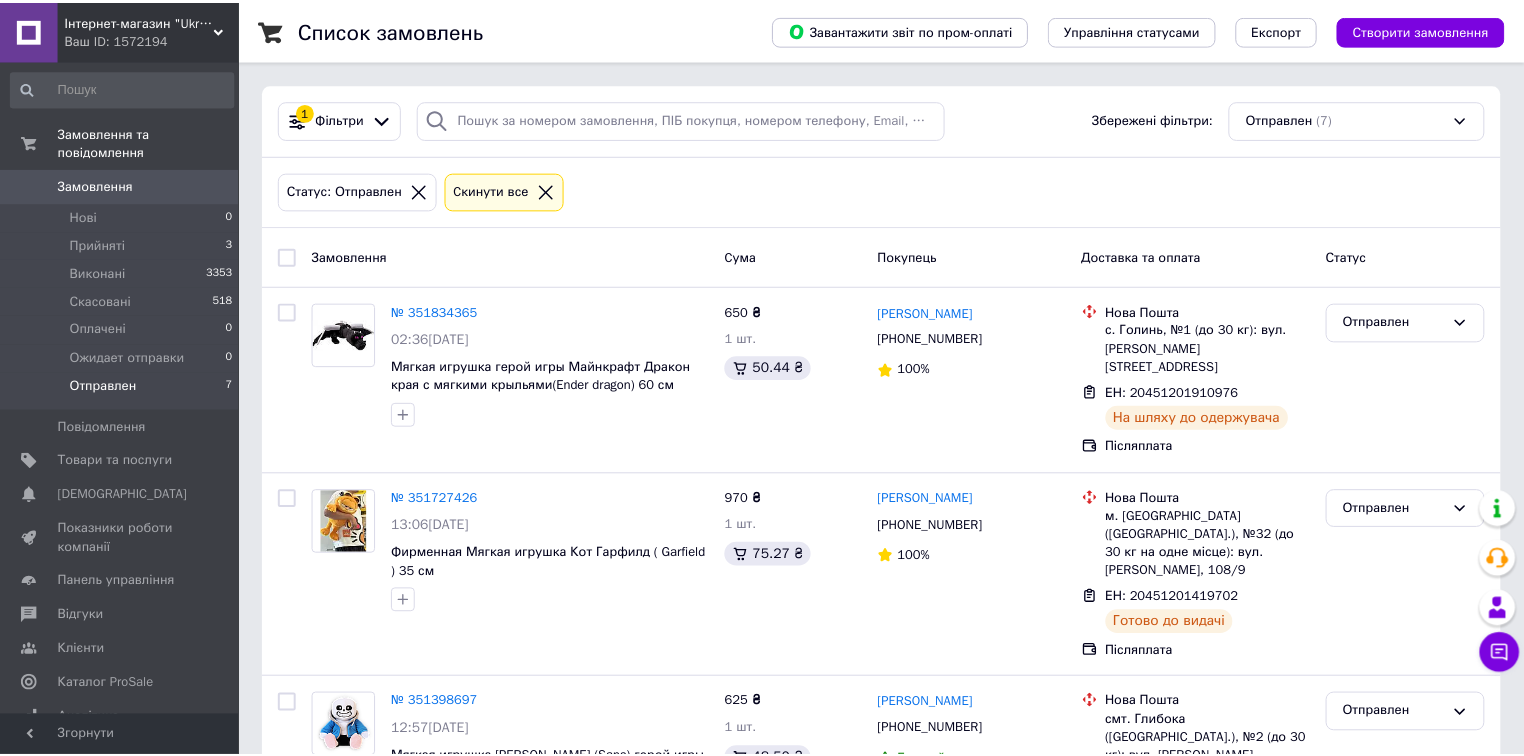 scroll, scrollTop: 0, scrollLeft: 0, axis: both 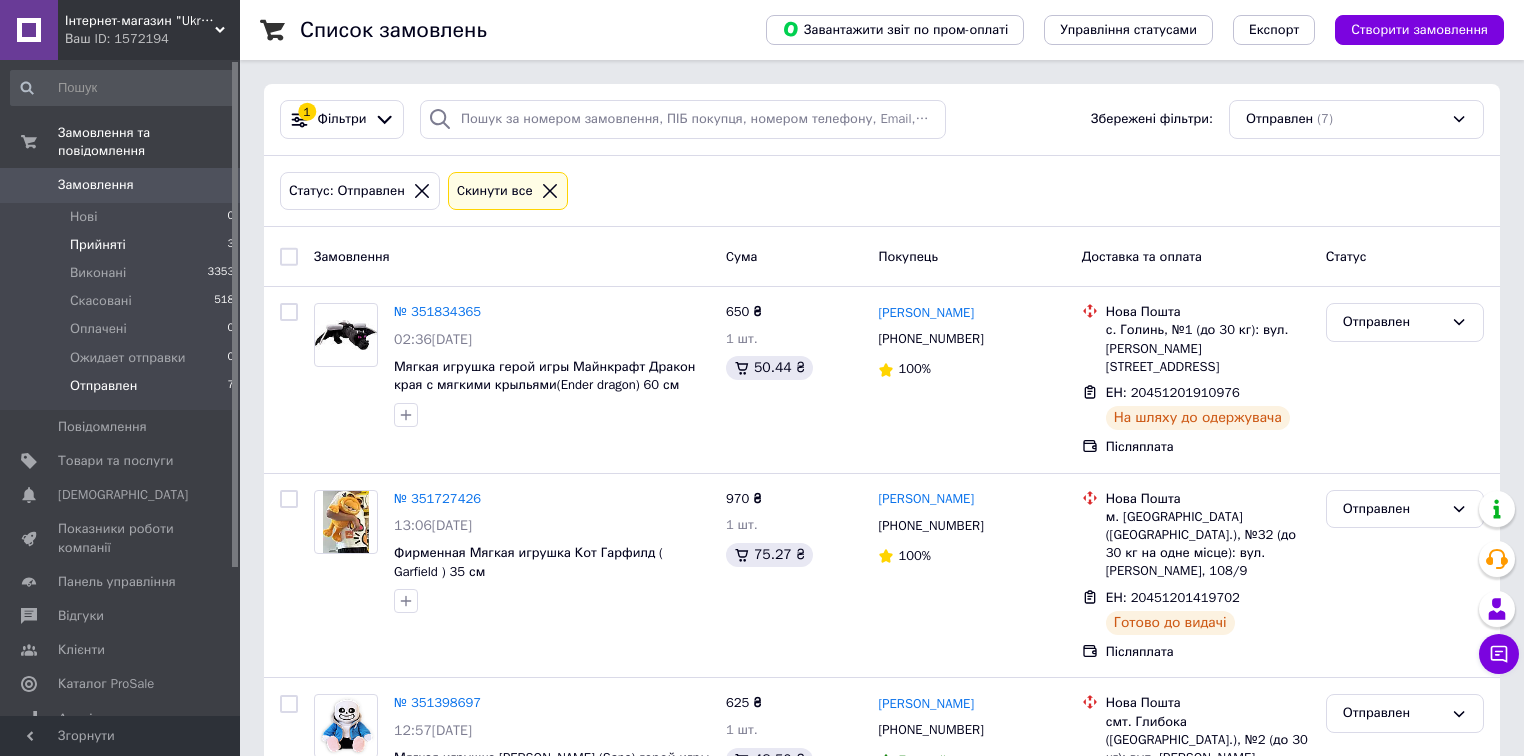 click on "Прийняті" at bounding box center (98, 245) 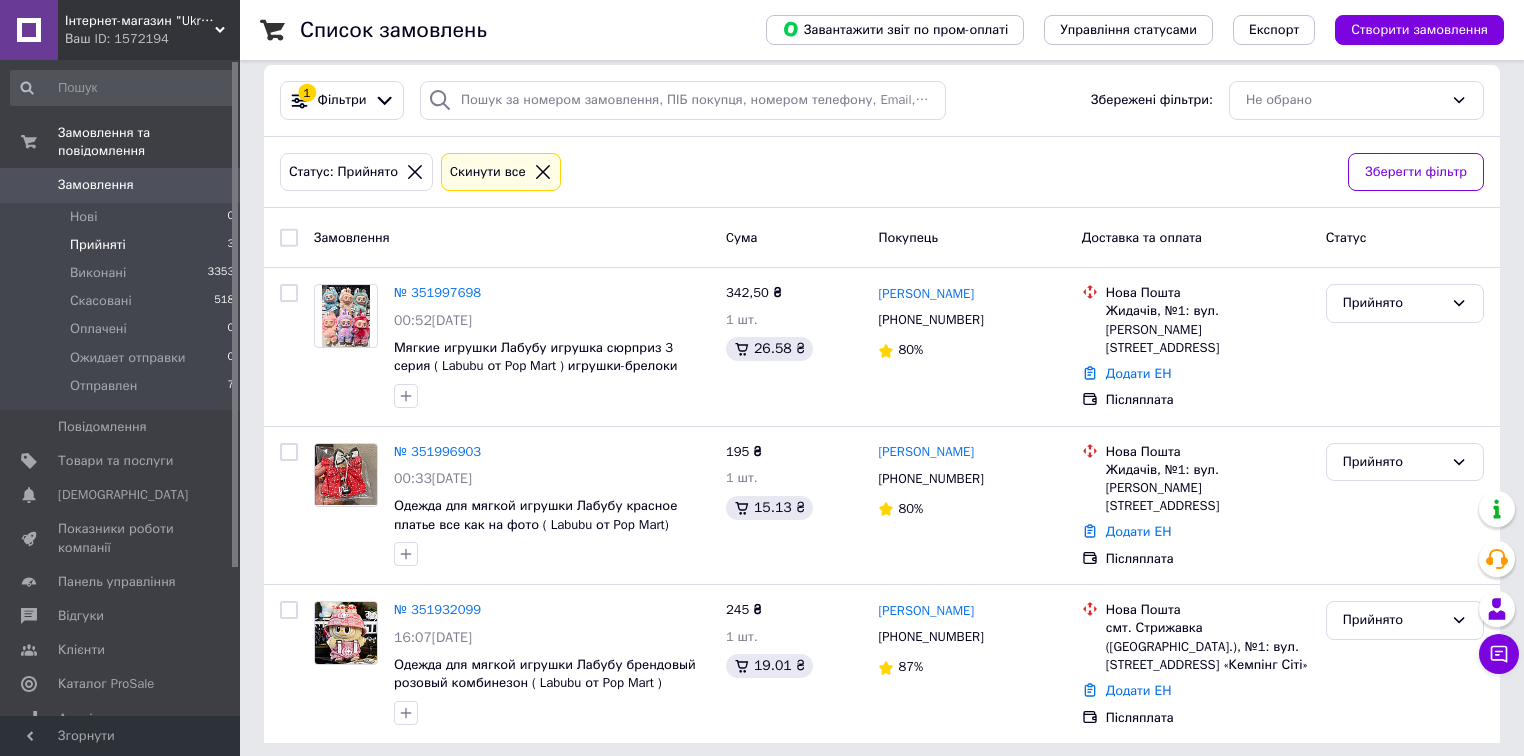scroll, scrollTop: 24, scrollLeft: 0, axis: vertical 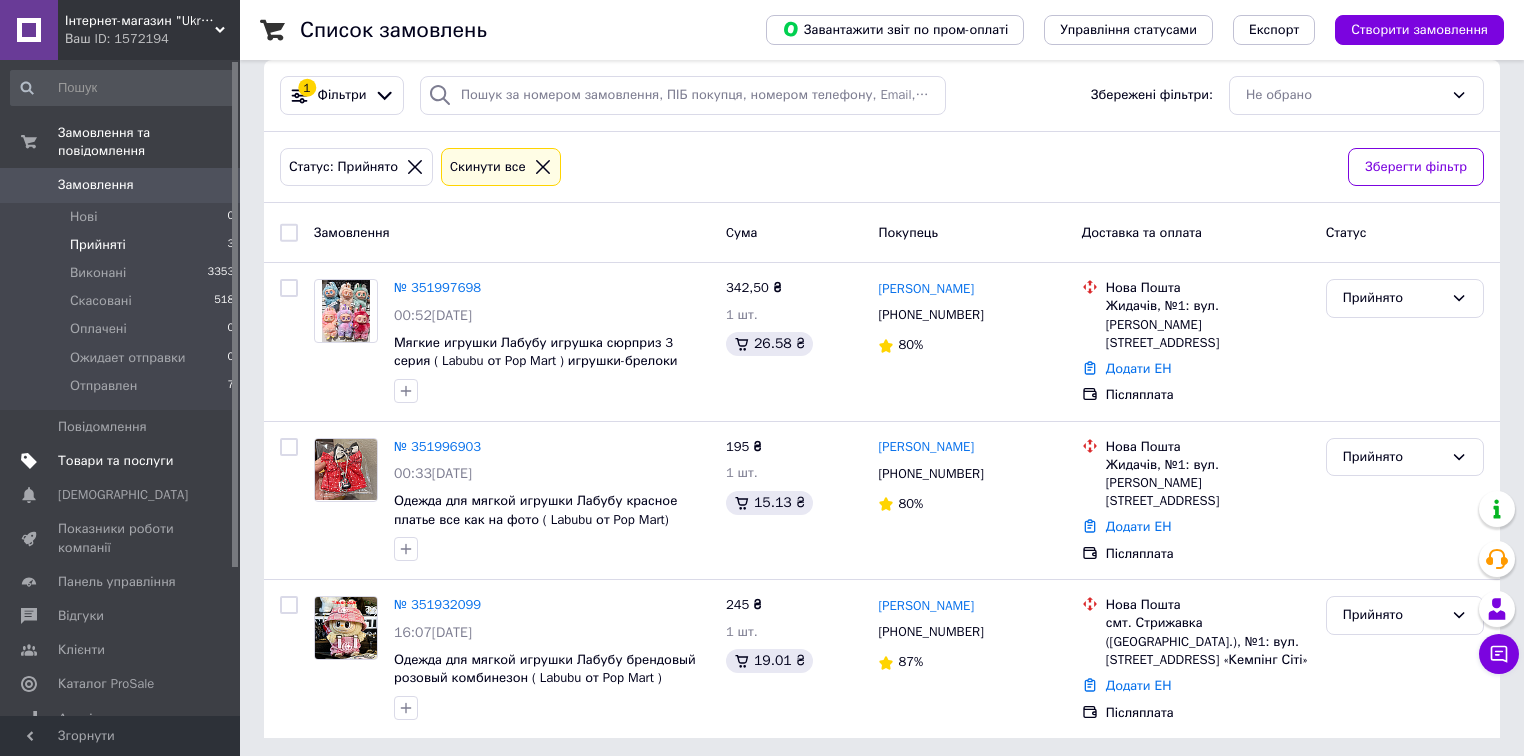 click on "Товари та послуги" at bounding box center (115, 461) 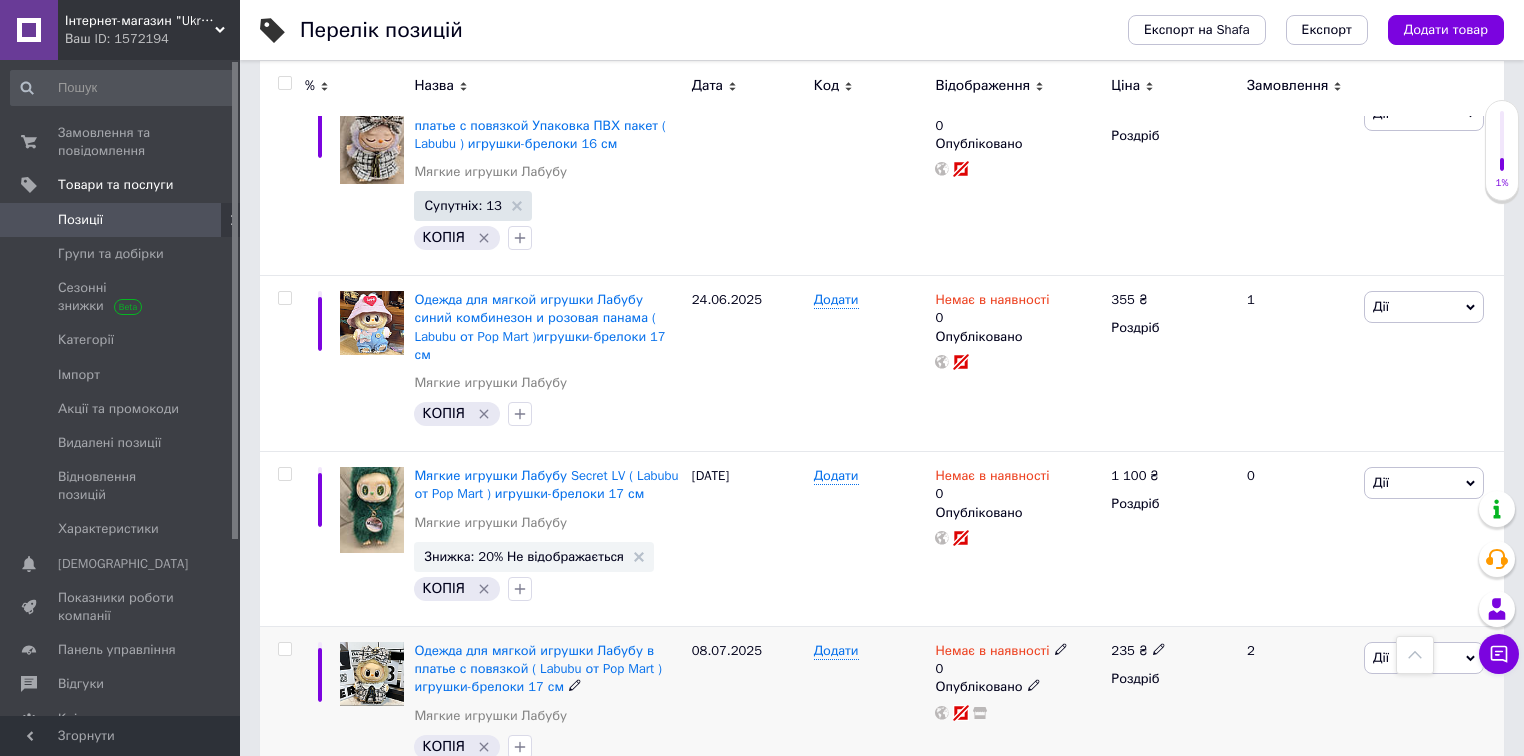 scroll, scrollTop: 5023, scrollLeft: 0, axis: vertical 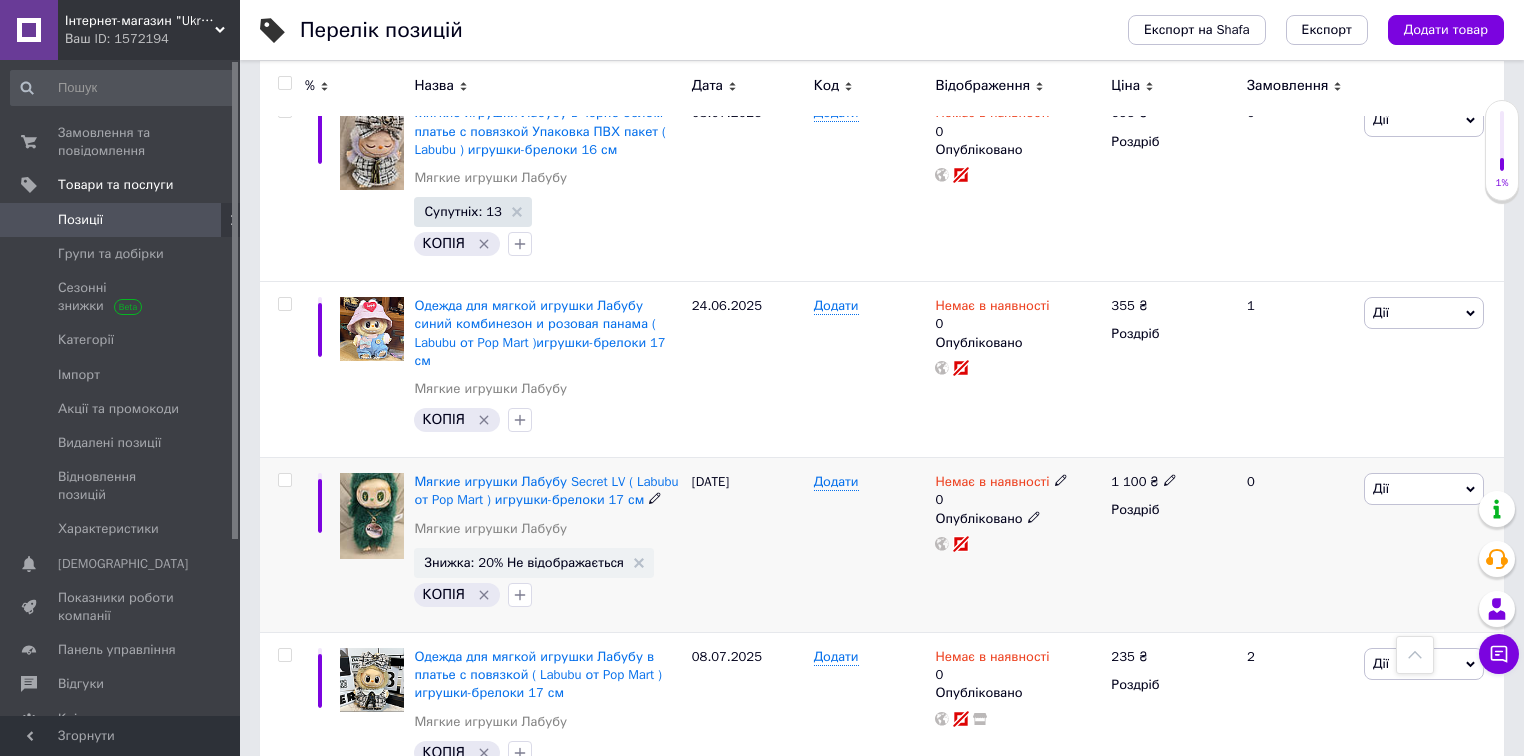 click 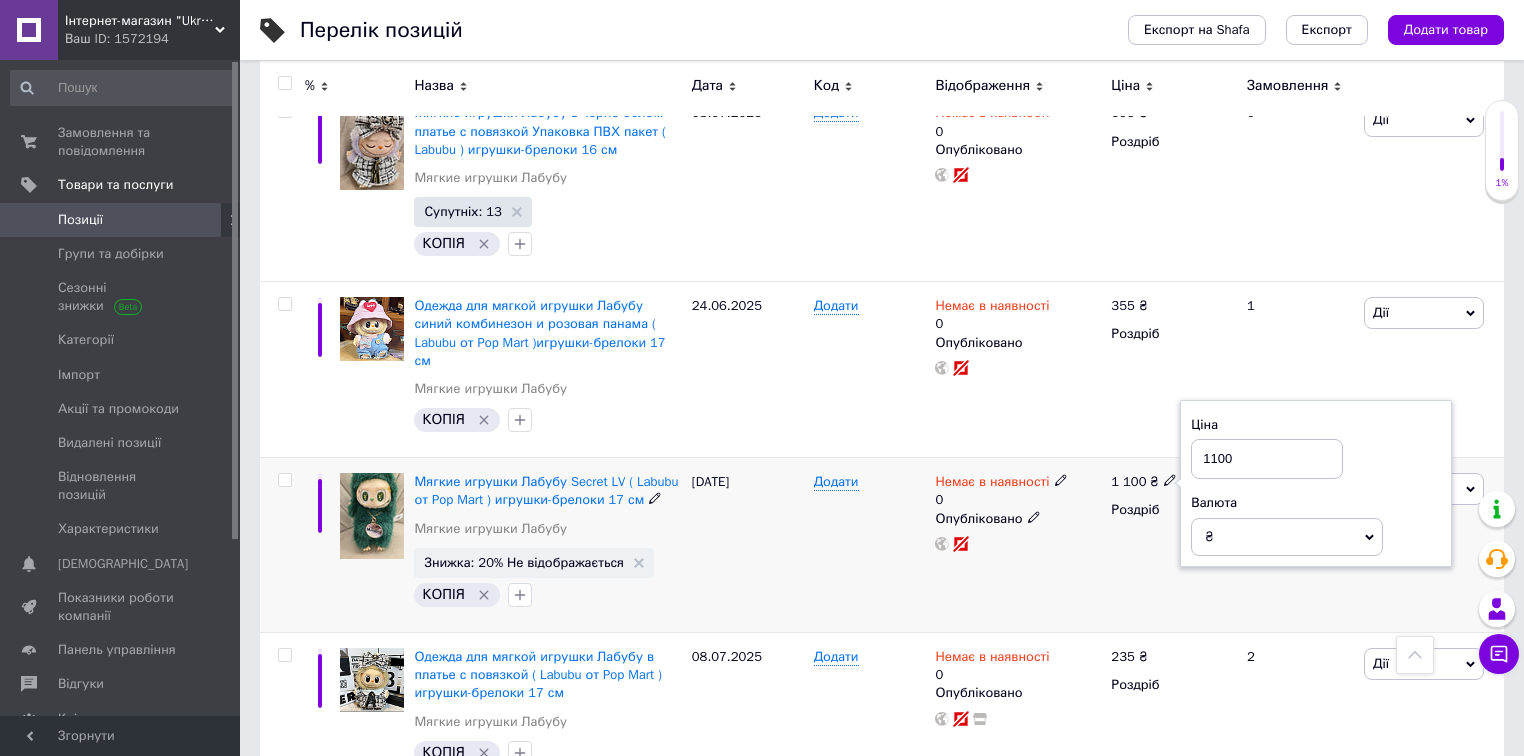 click 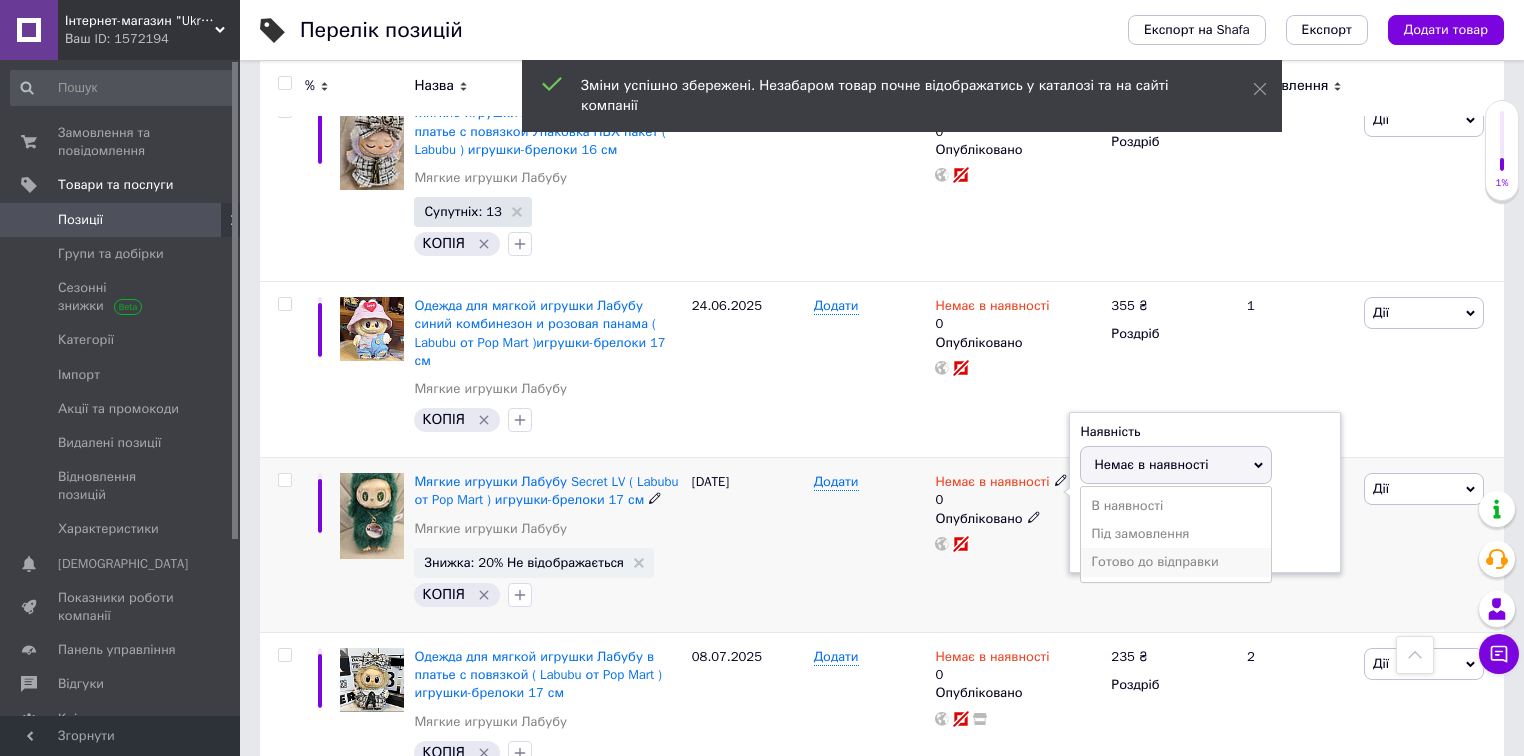 click on "Готово до відправки" at bounding box center [1176, 562] 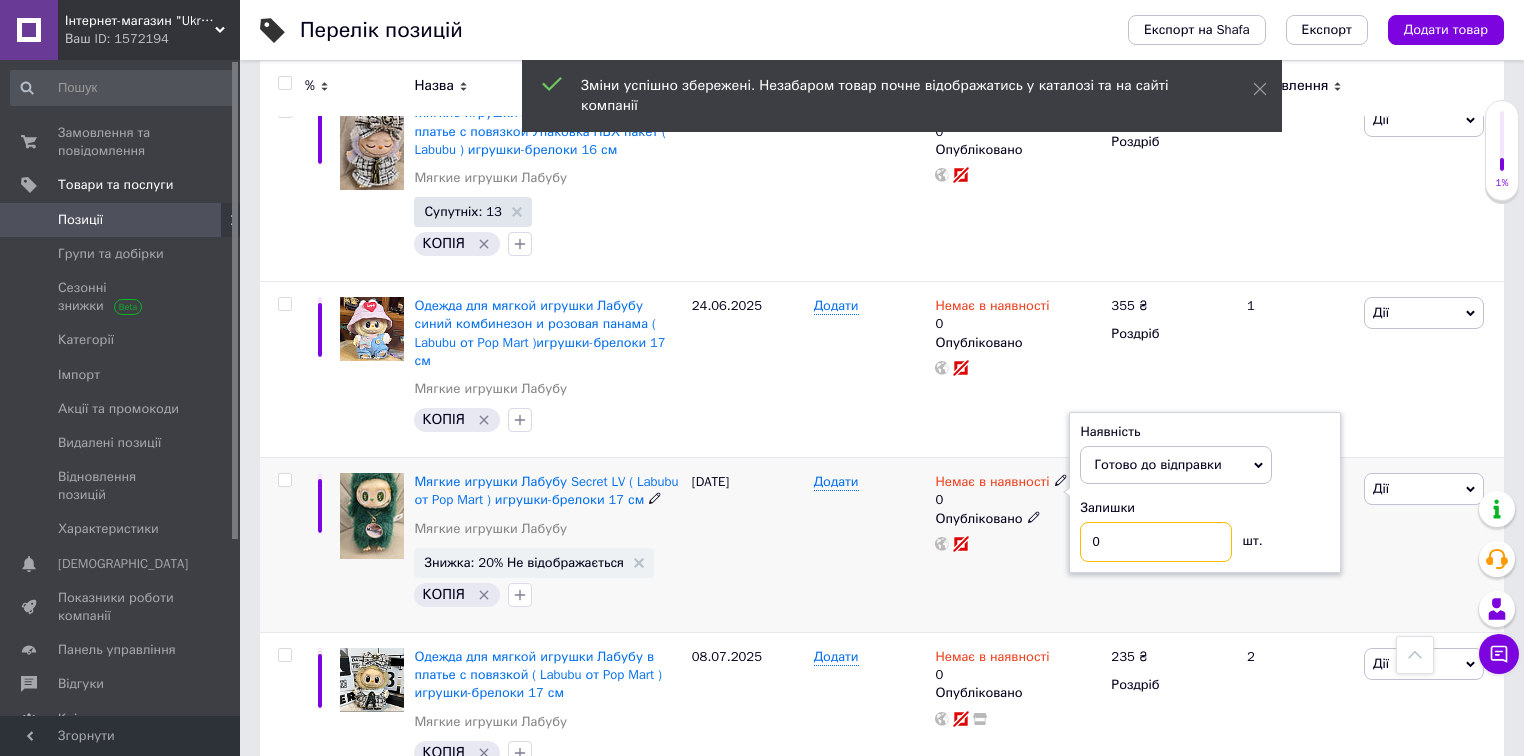 drag, startPoint x: 1092, startPoint y: 427, endPoint x: 1113, endPoint y: 427, distance: 21 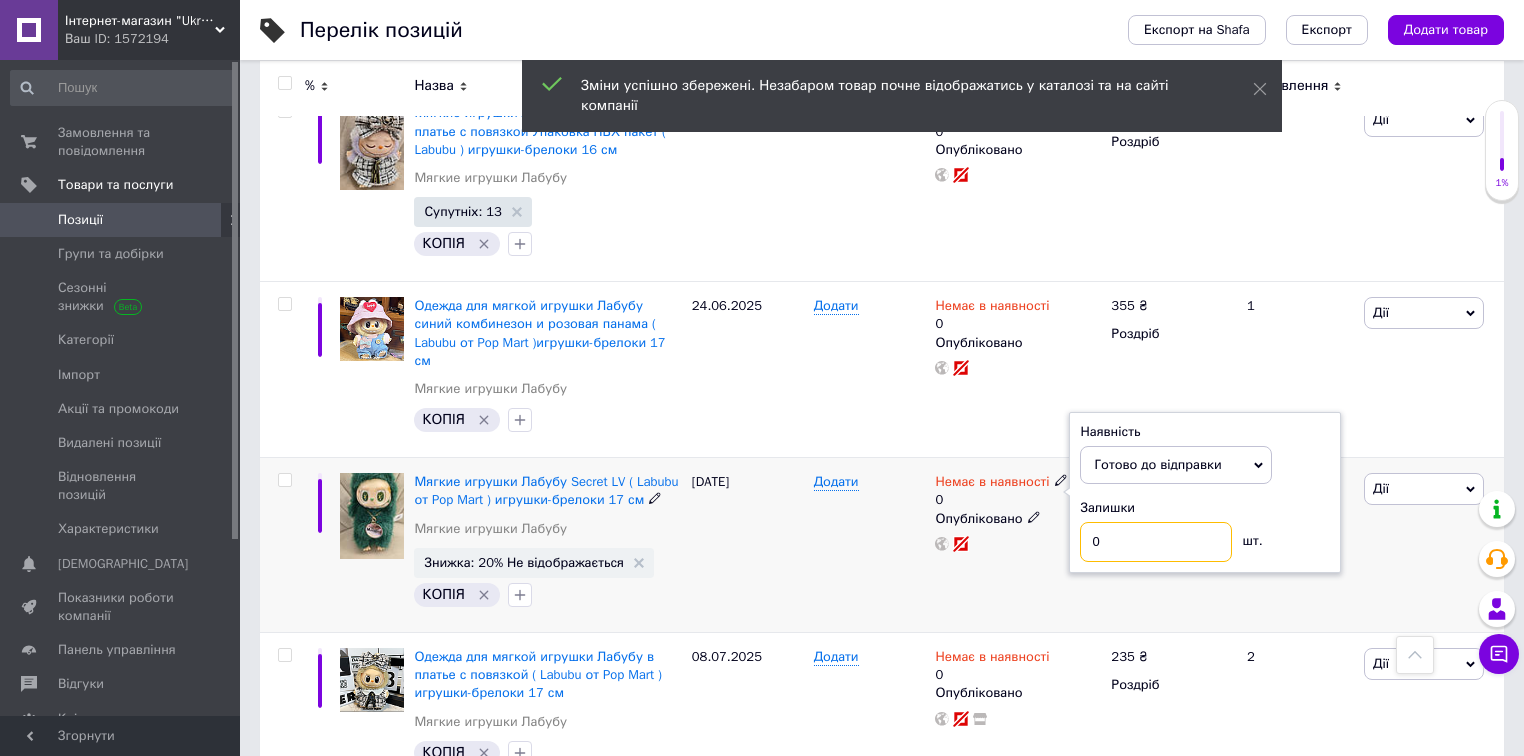 click on "0" at bounding box center [1156, 542] 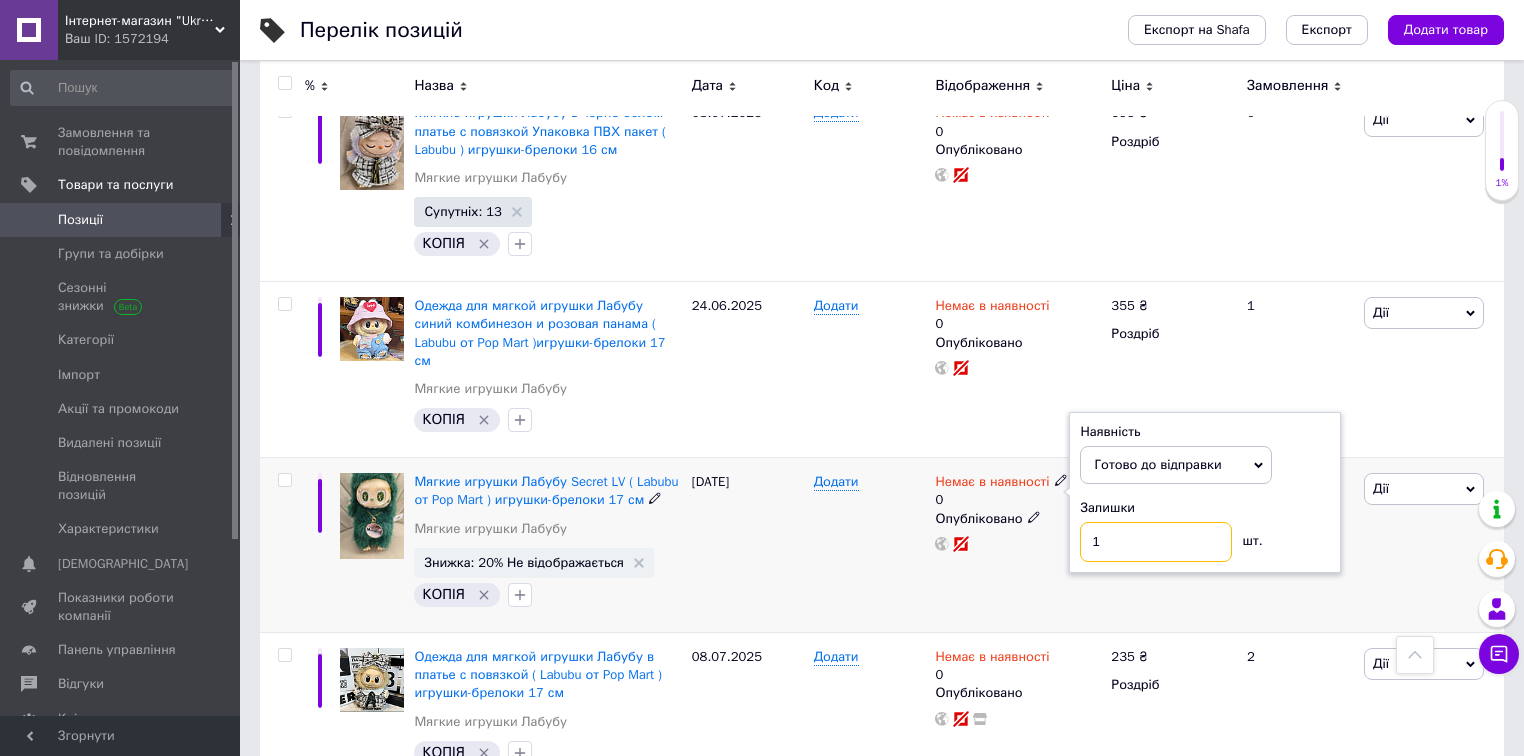 type on "1" 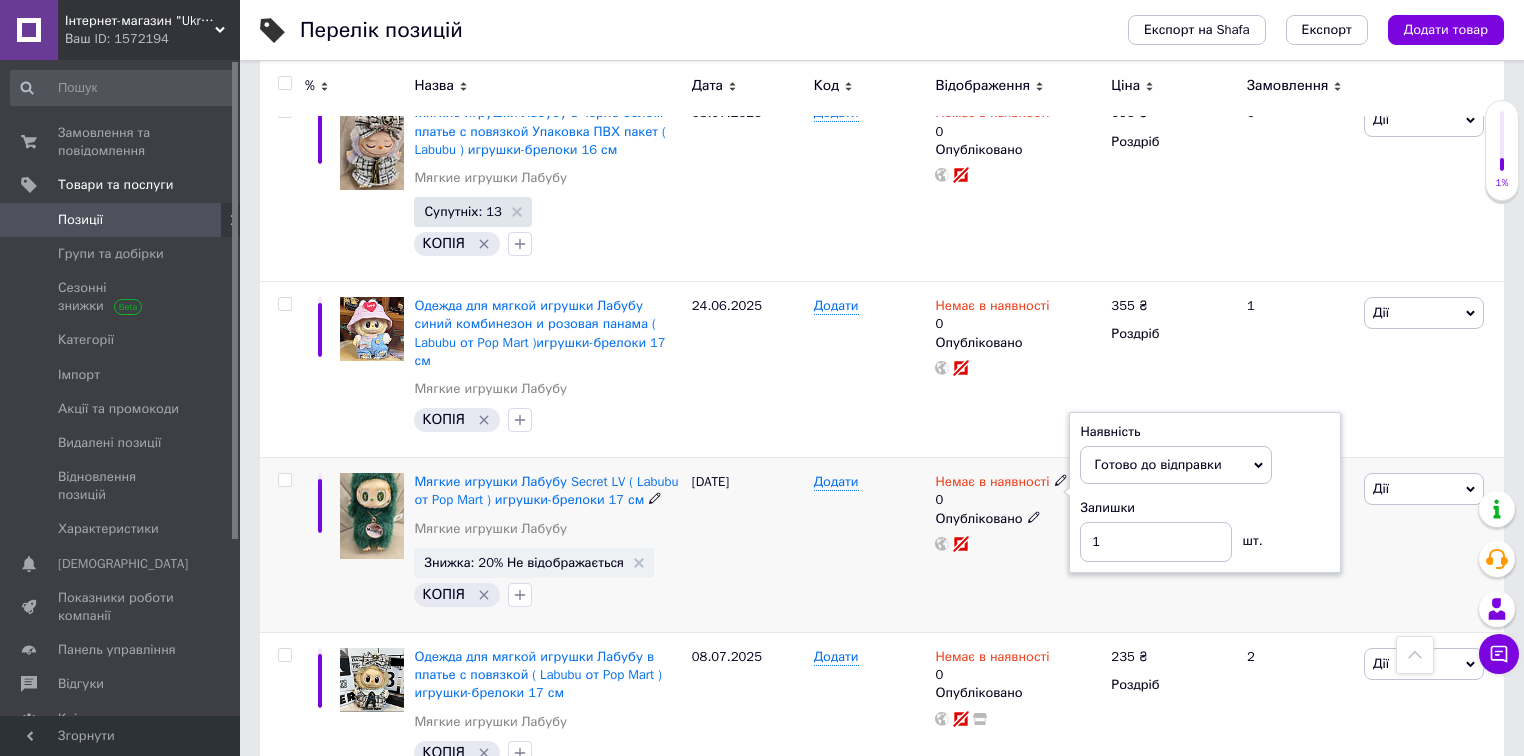 click on "Додати" at bounding box center [870, 545] 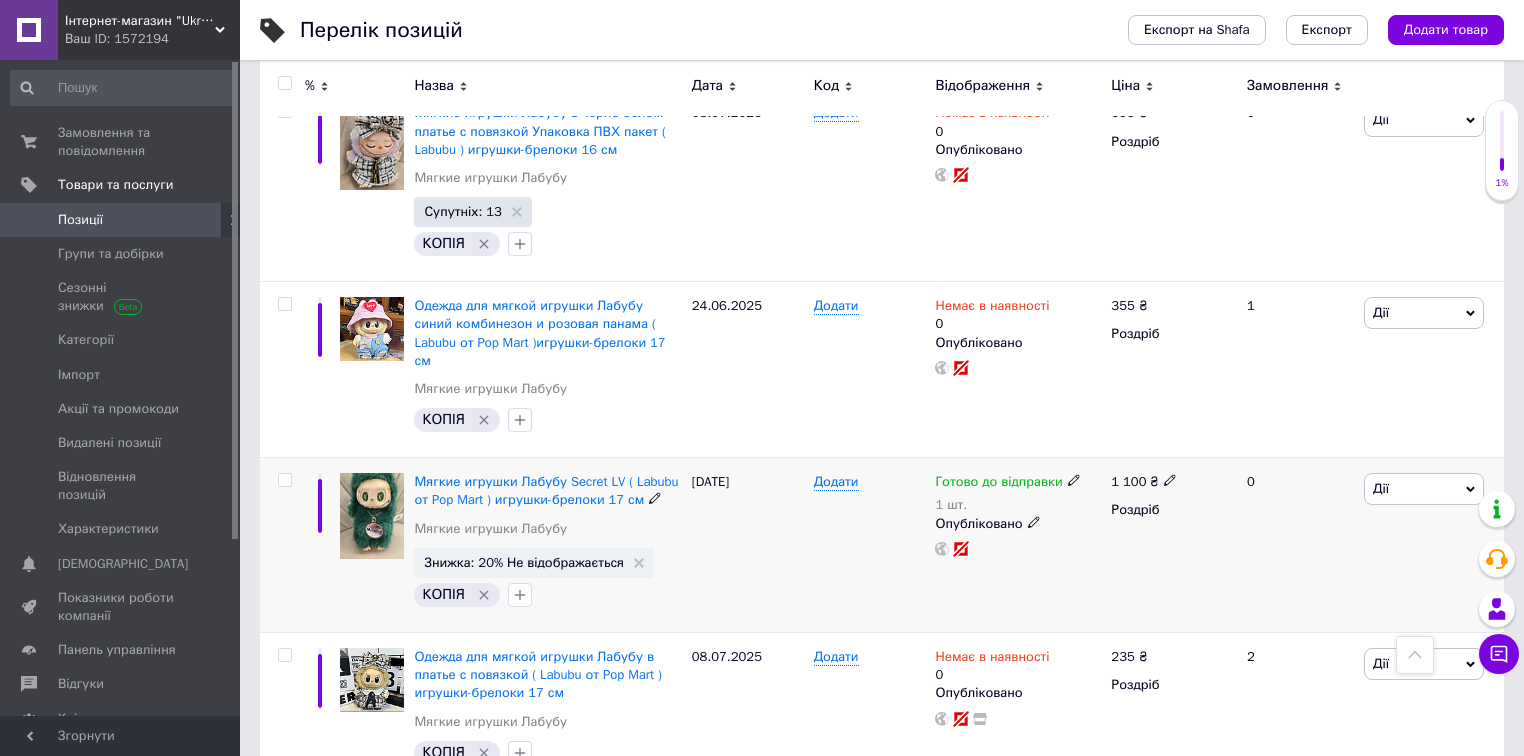 click 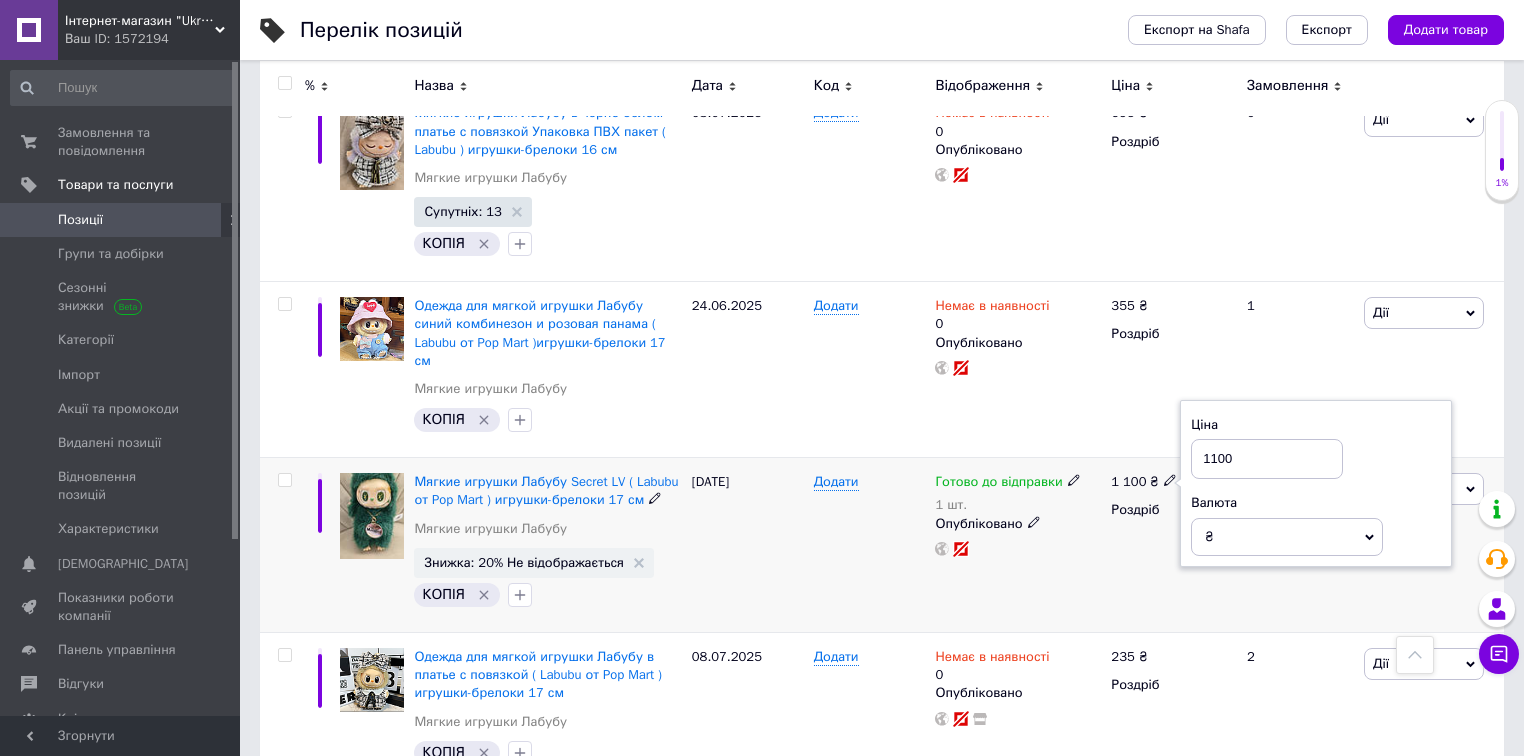 drag, startPoint x: 1204, startPoint y: 344, endPoint x: 1248, endPoint y: 344, distance: 44 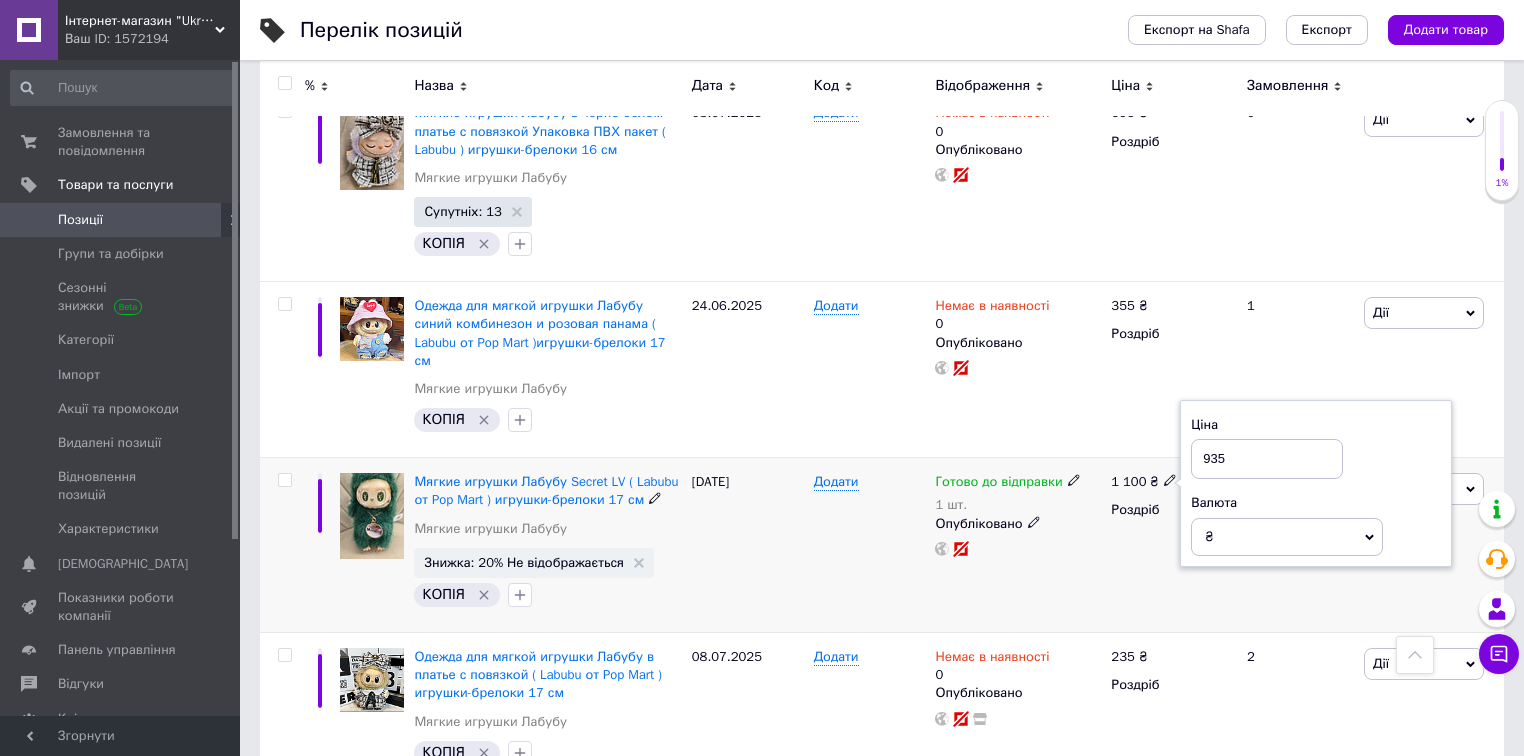 type on "935" 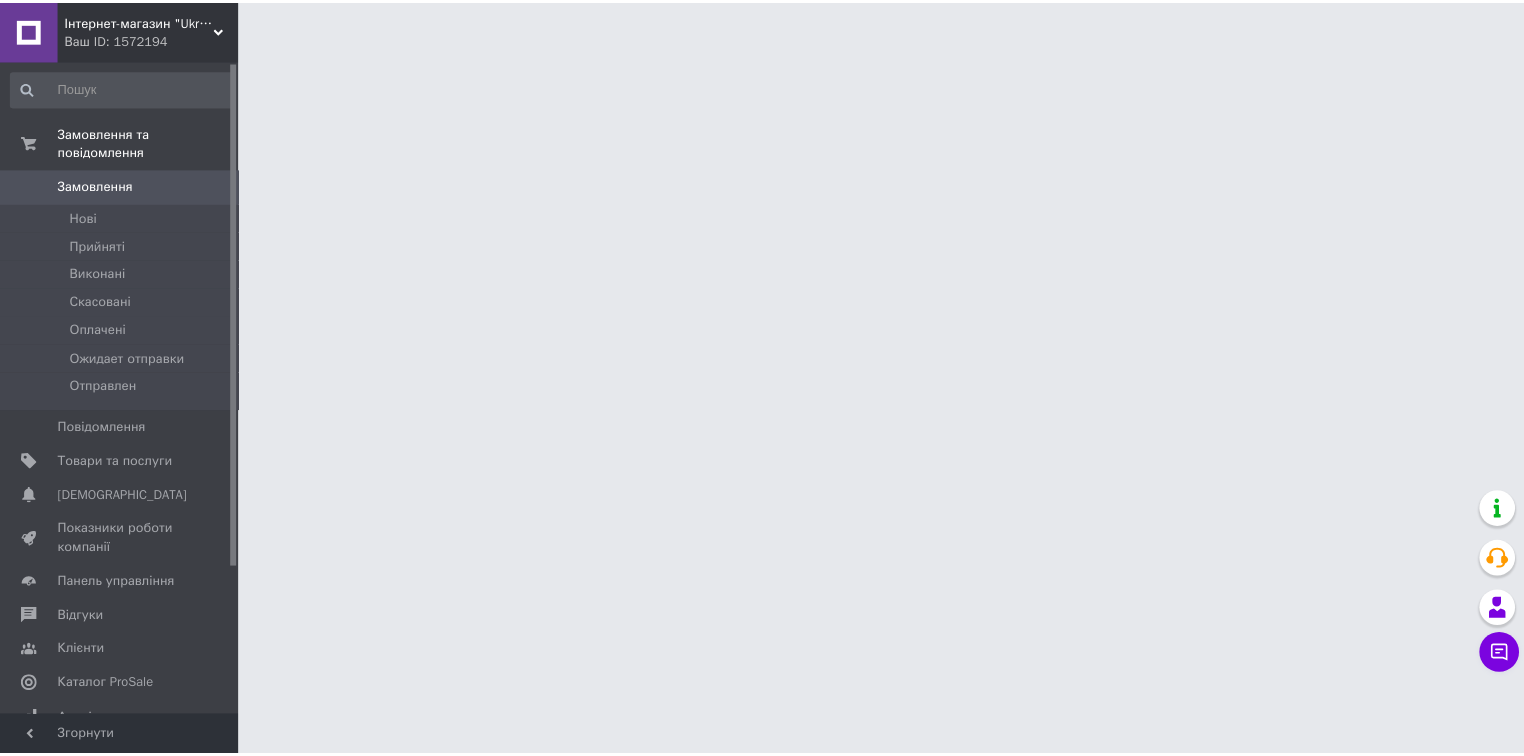scroll, scrollTop: 0, scrollLeft: 0, axis: both 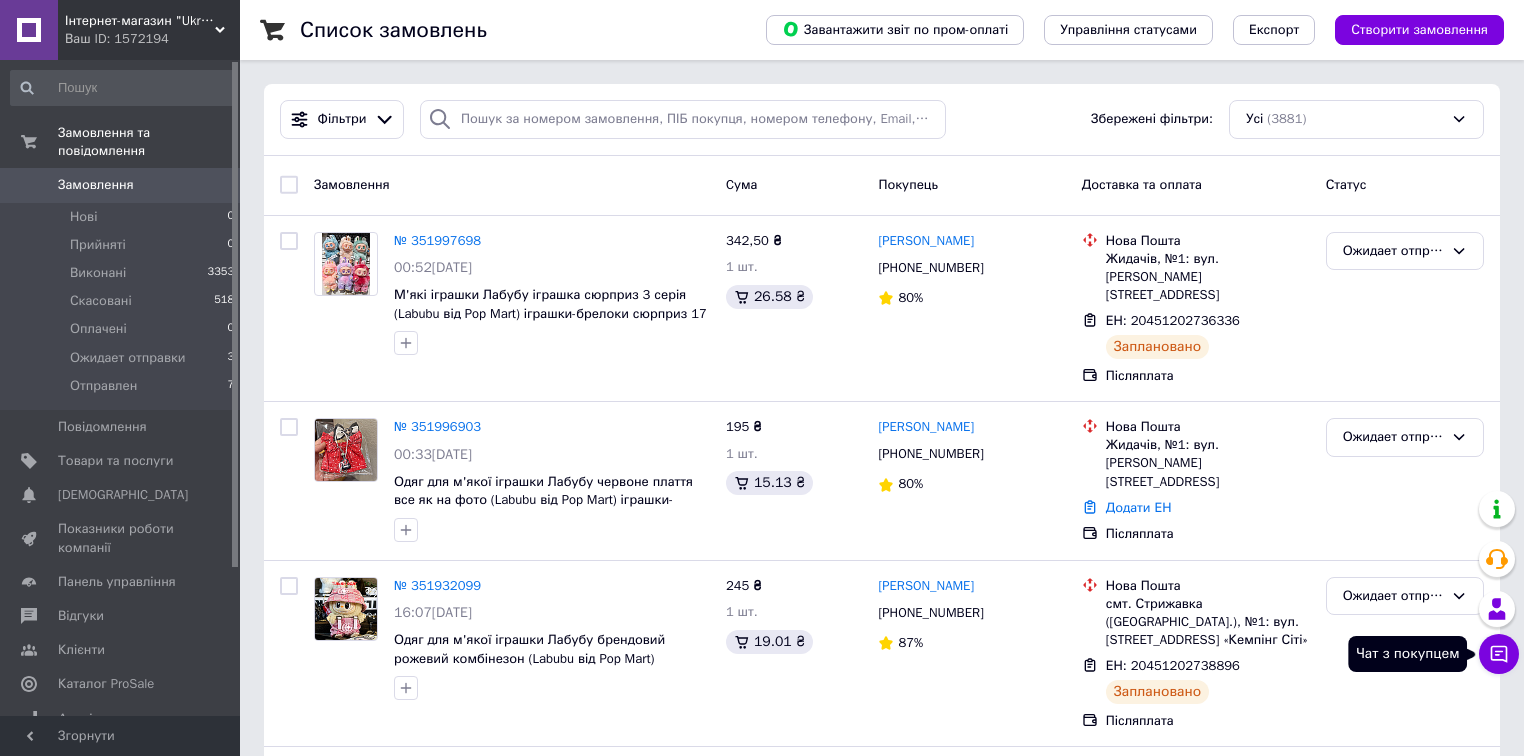 click on "Чат з покупцем" at bounding box center (1499, 654) 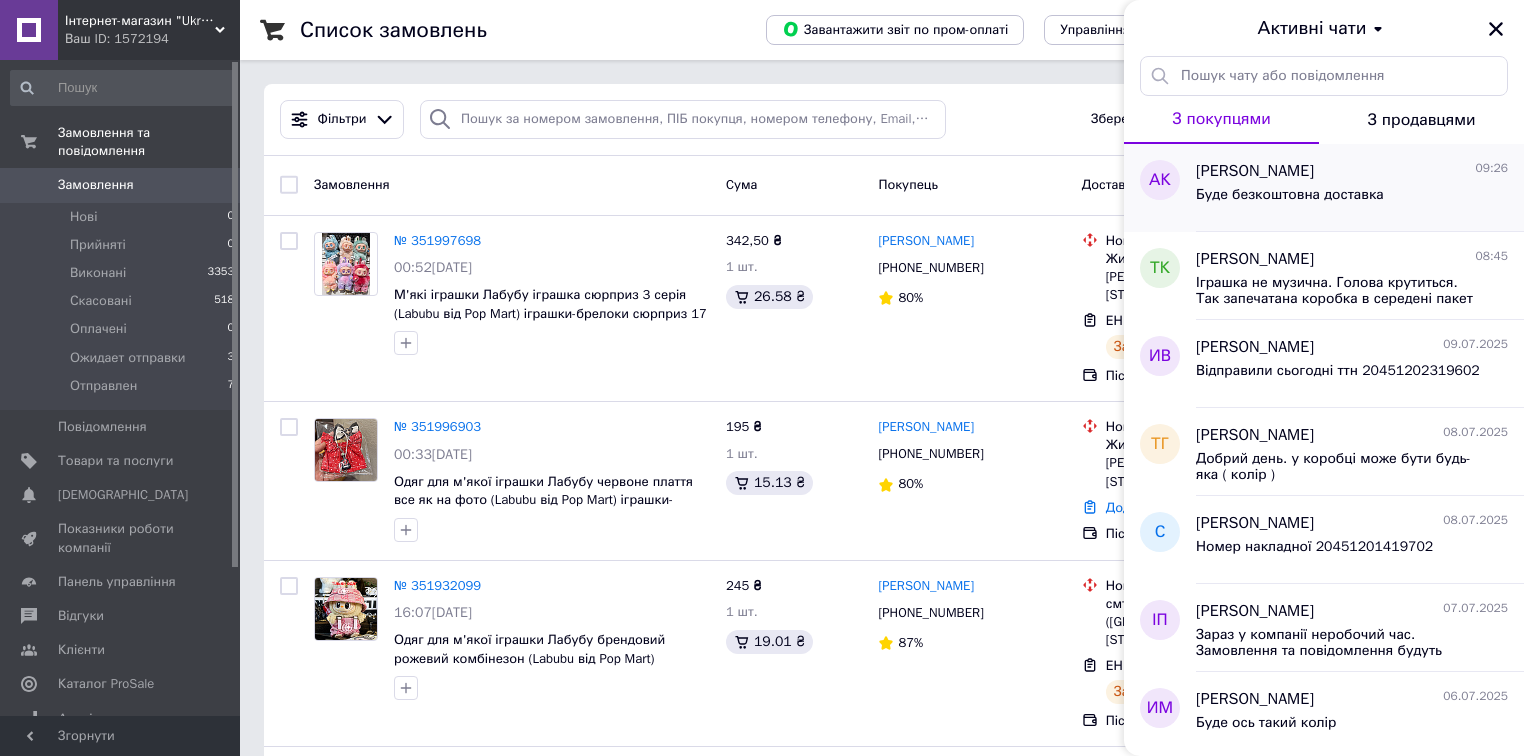 click on "Буде безкоштовна доставка" at bounding box center (1290, 195) 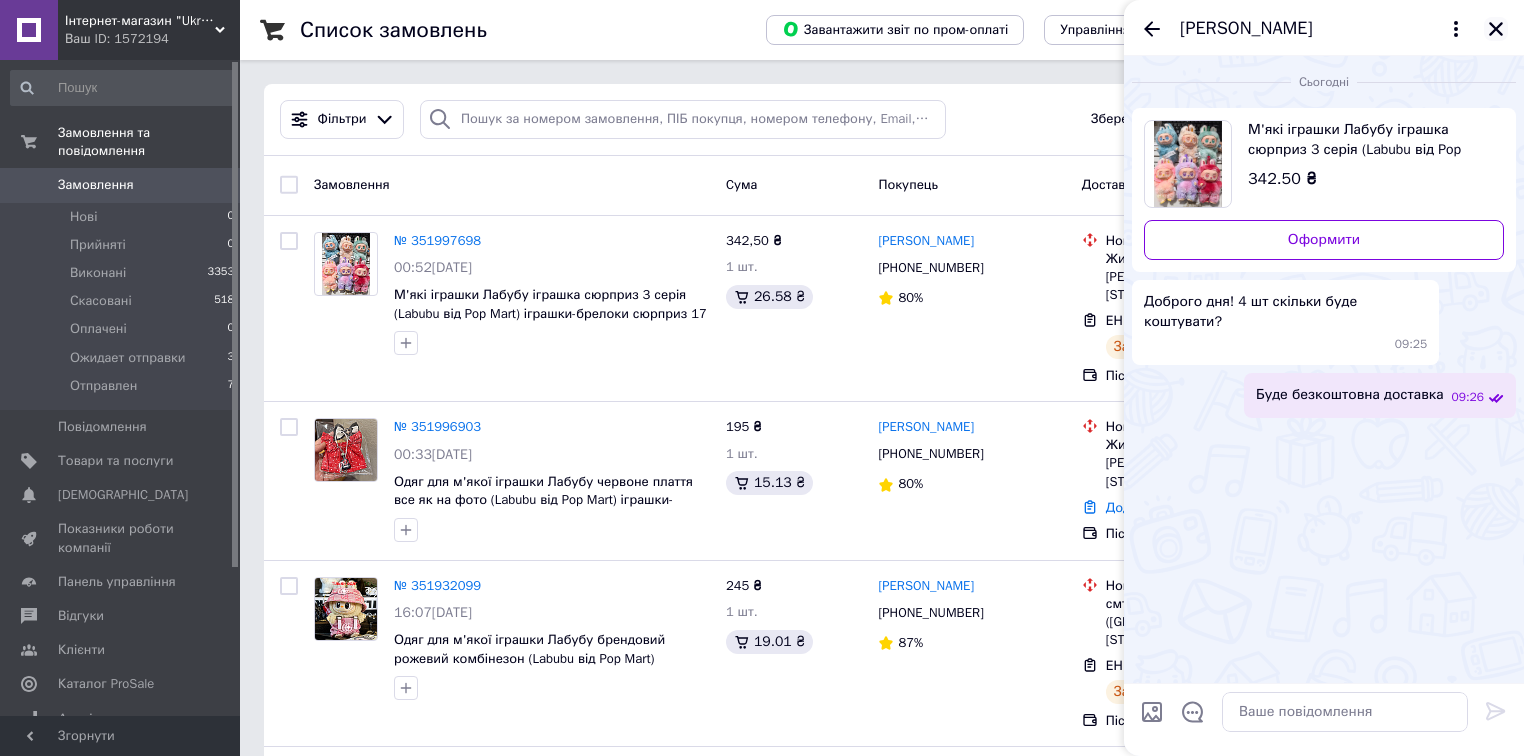 click 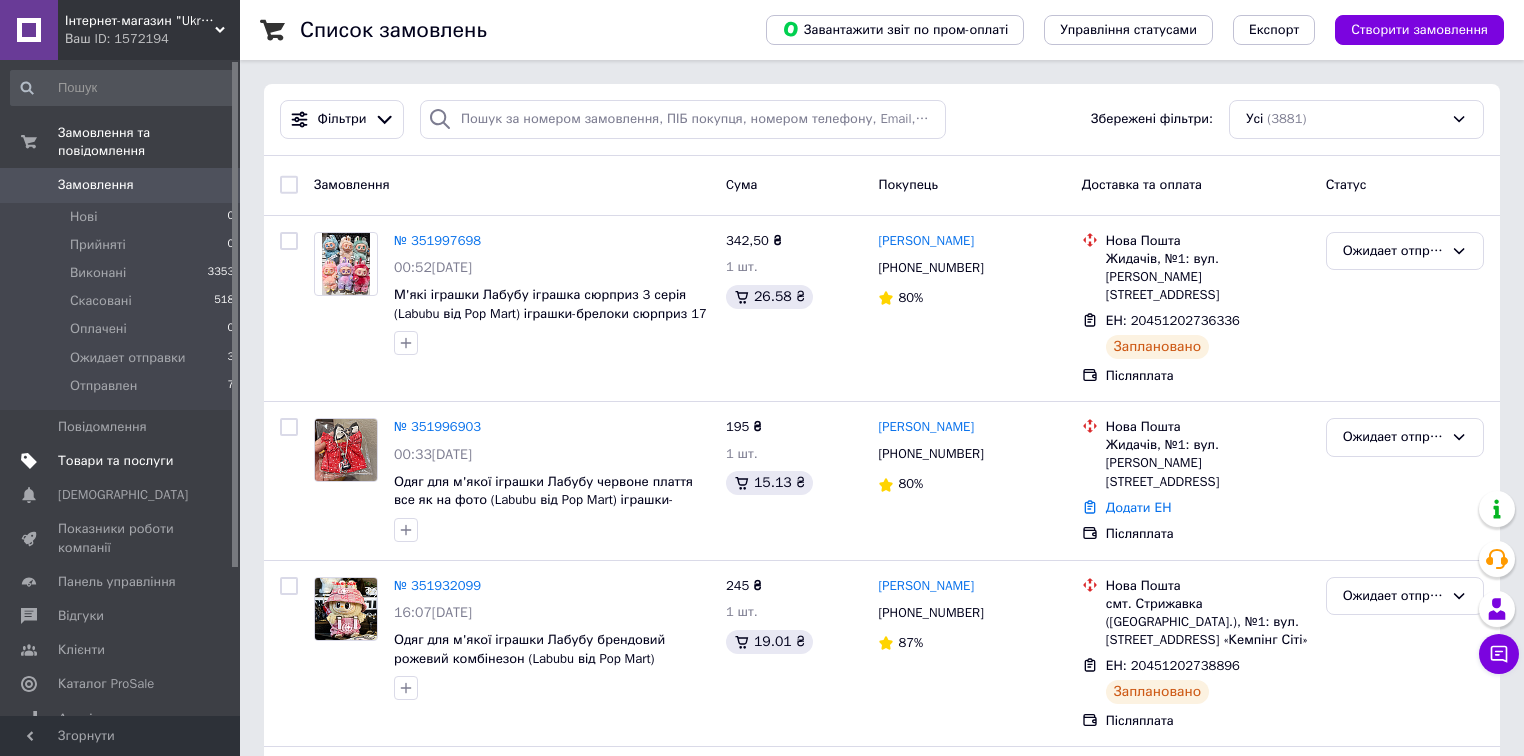 click on "Товари та послуги" at bounding box center [115, 461] 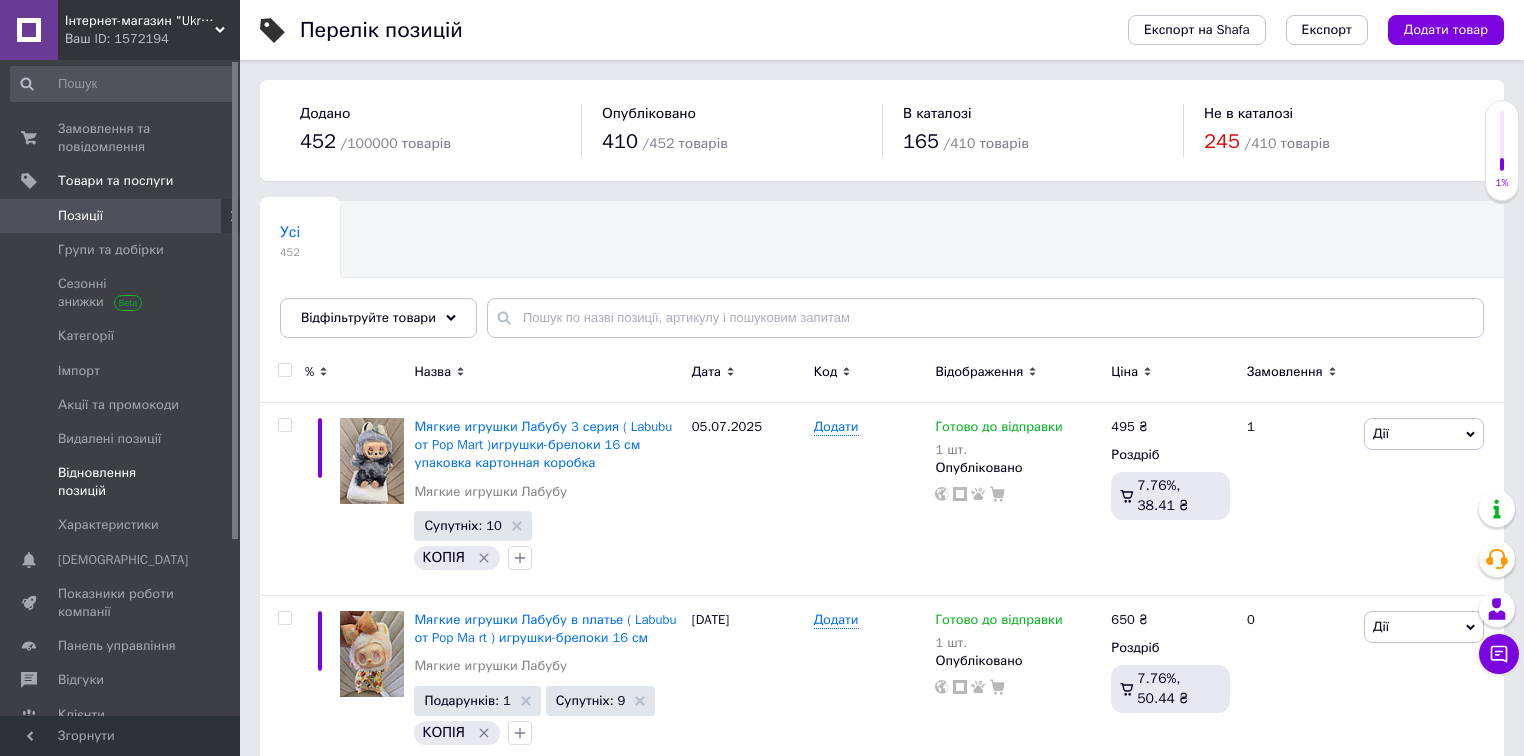 scroll, scrollTop: 0, scrollLeft: 0, axis: both 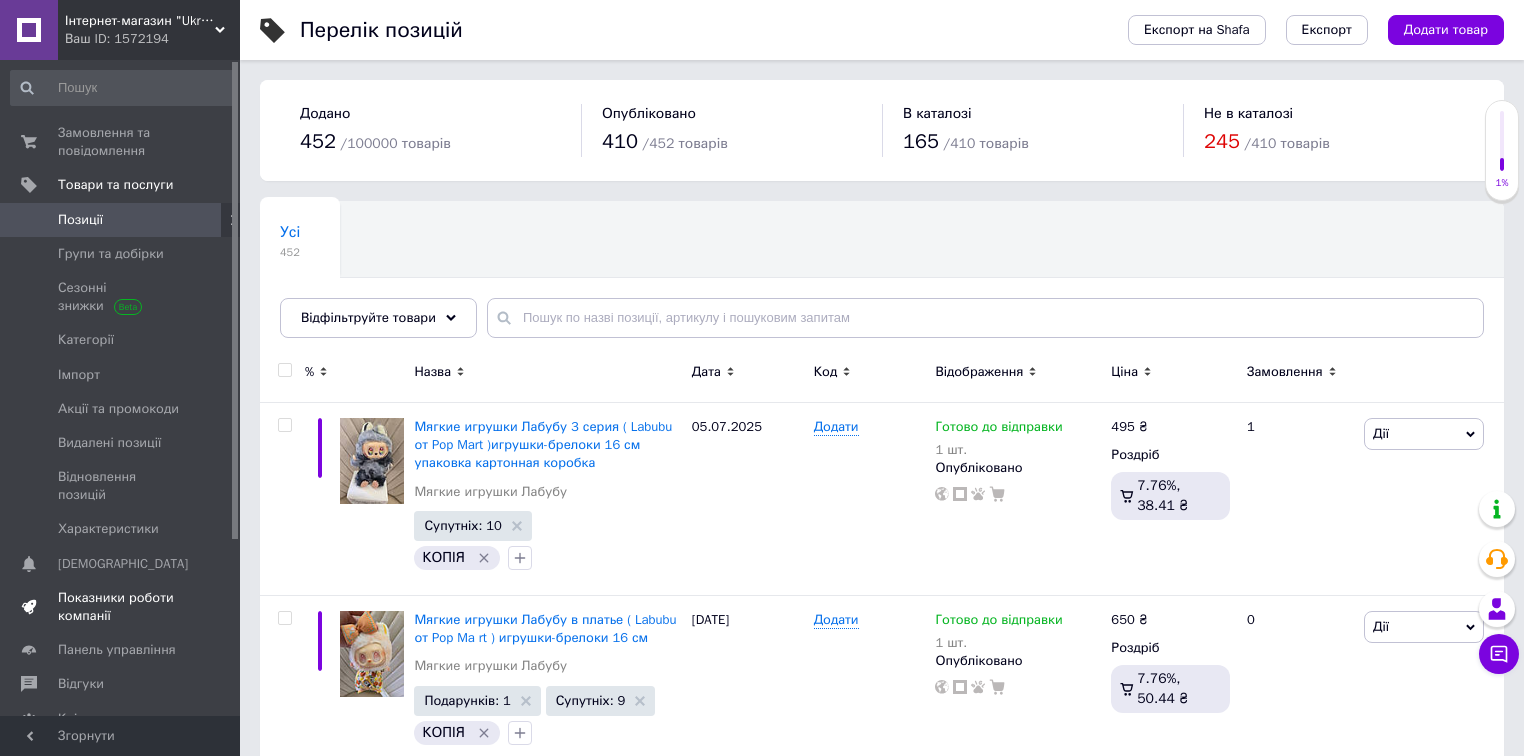 click on "Показники роботи компанії" at bounding box center [121, 607] 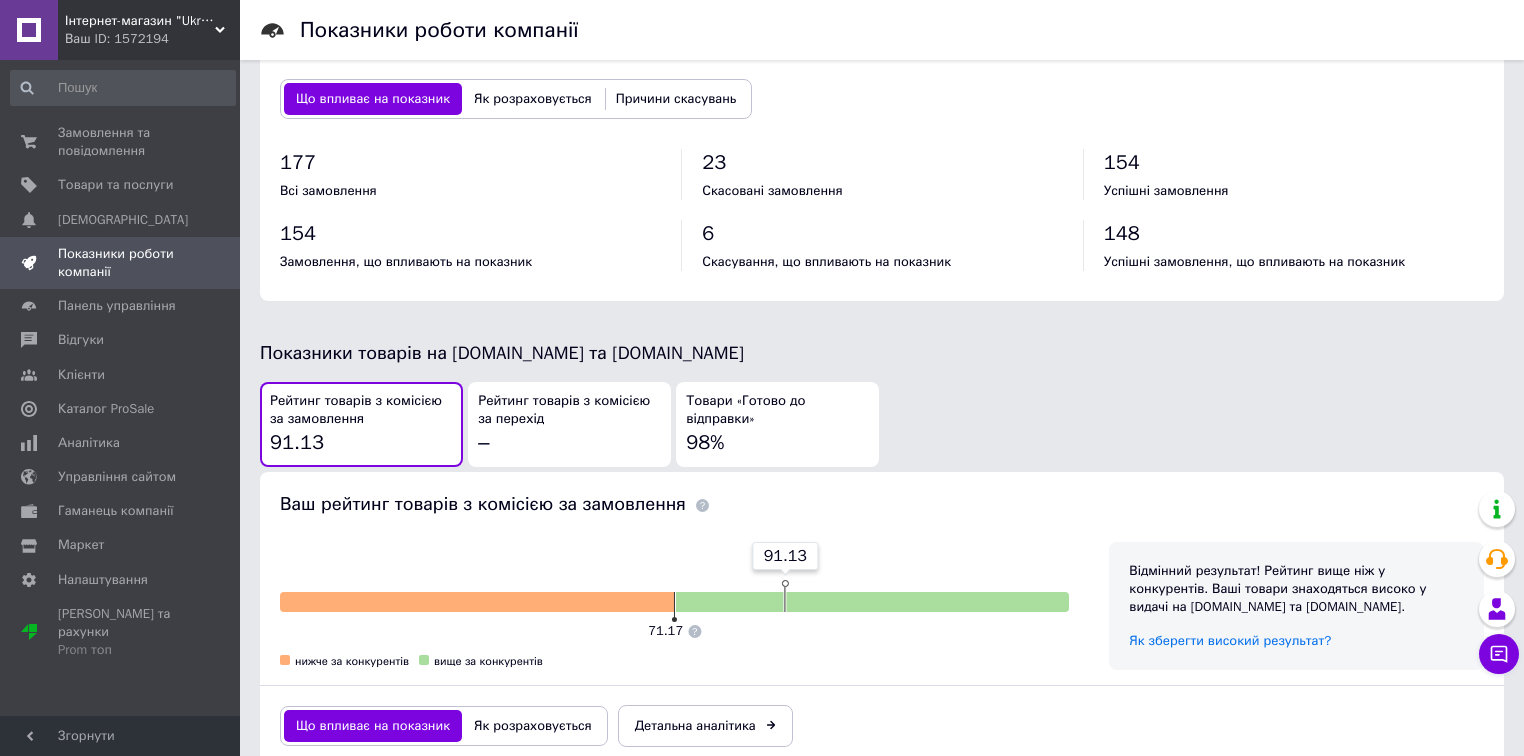 scroll, scrollTop: 880, scrollLeft: 0, axis: vertical 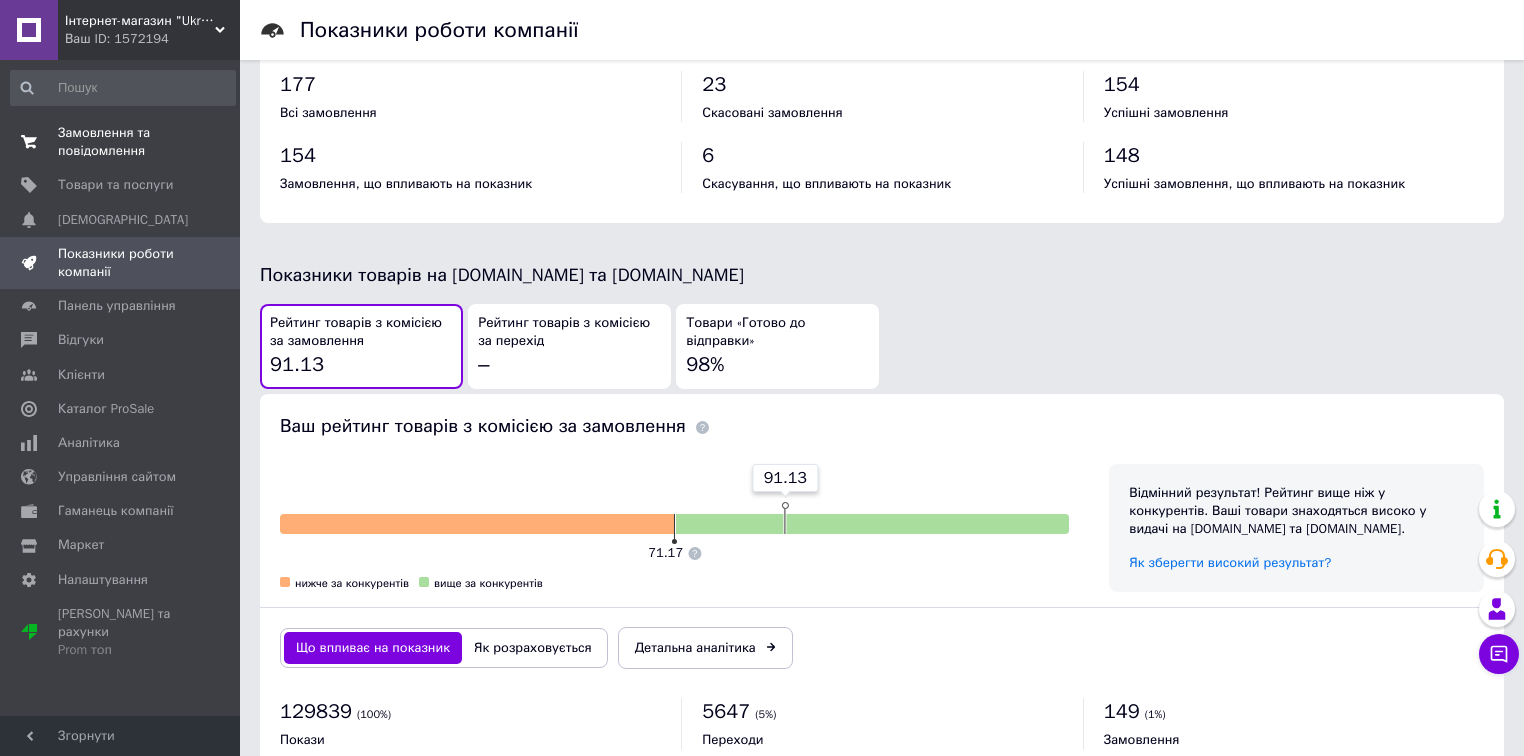 click on "Замовлення та повідомлення" at bounding box center (121, 142) 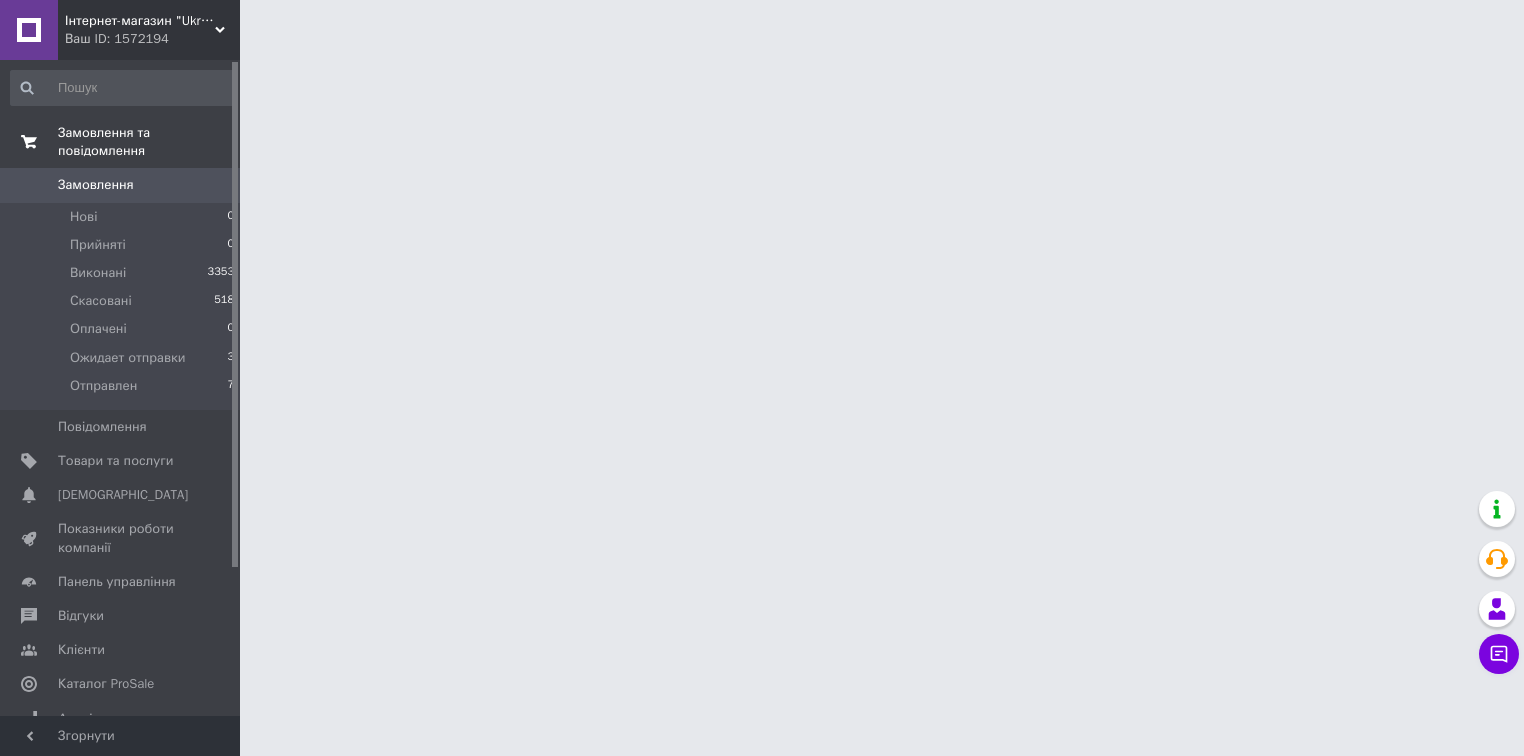 scroll, scrollTop: 0, scrollLeft: 0, axis: both 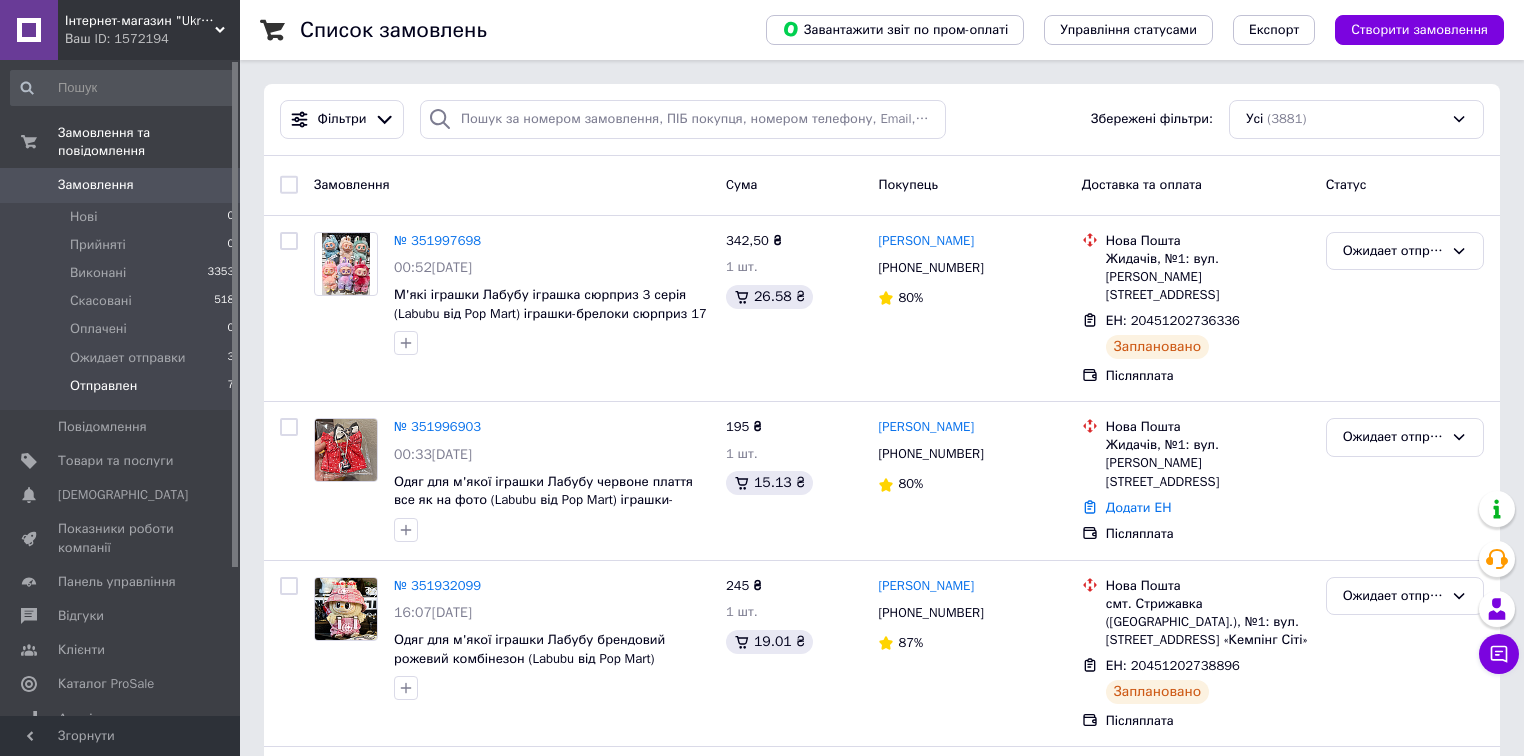 click on "Отправлен" at bounding box center [103, 386] 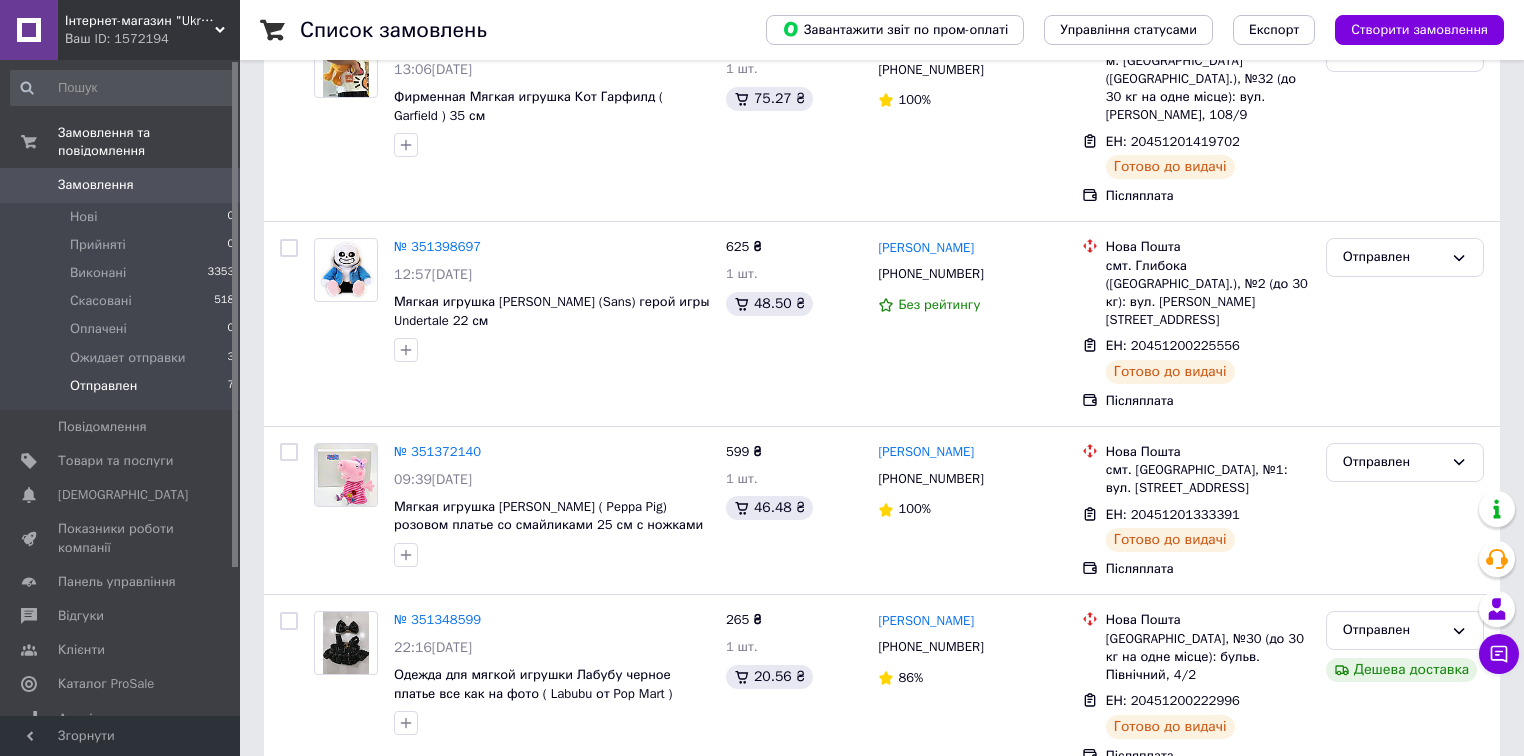 scroll, scrollTop: 560, scrollLeft: 0, axis: vertical 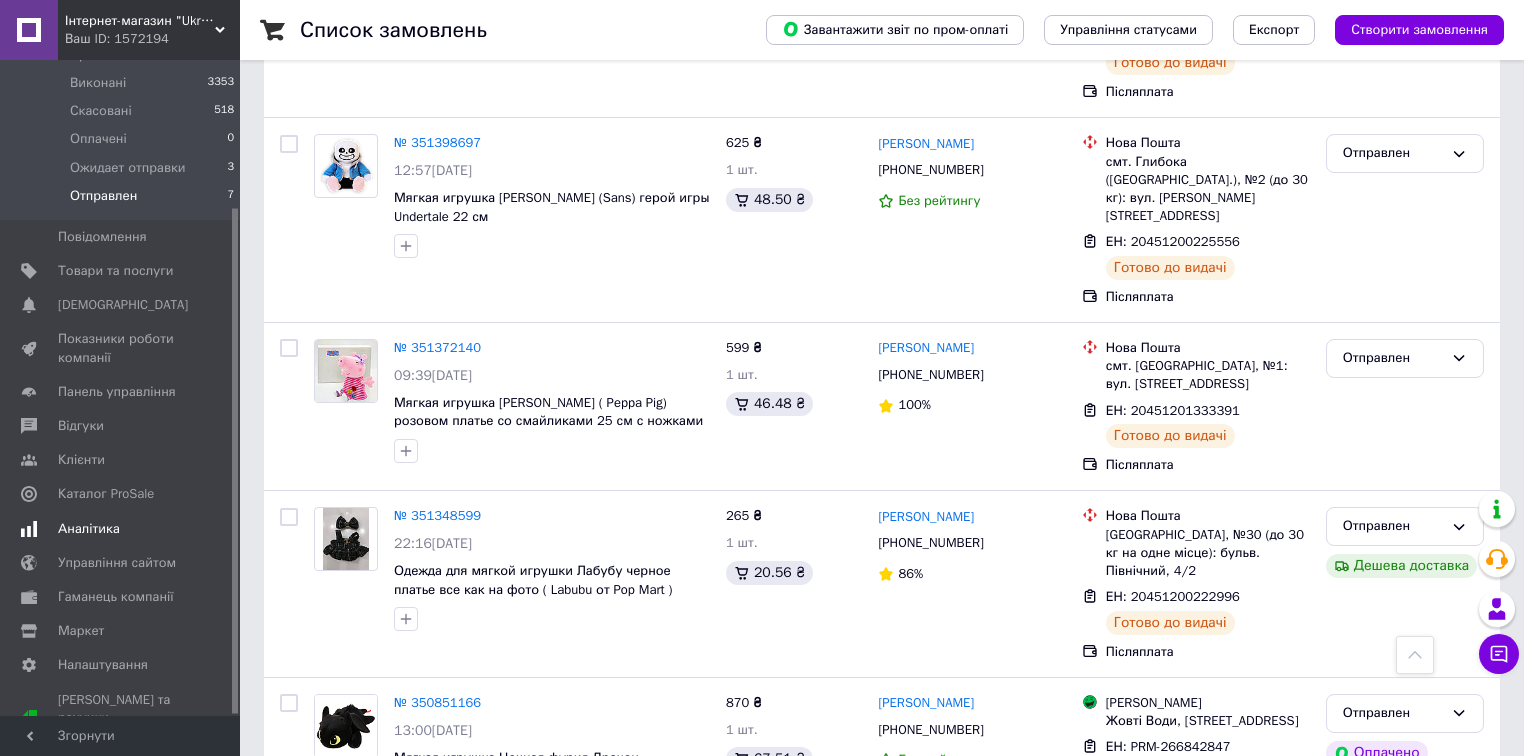 click on "Аналітика" at bounding box center (89, 529) 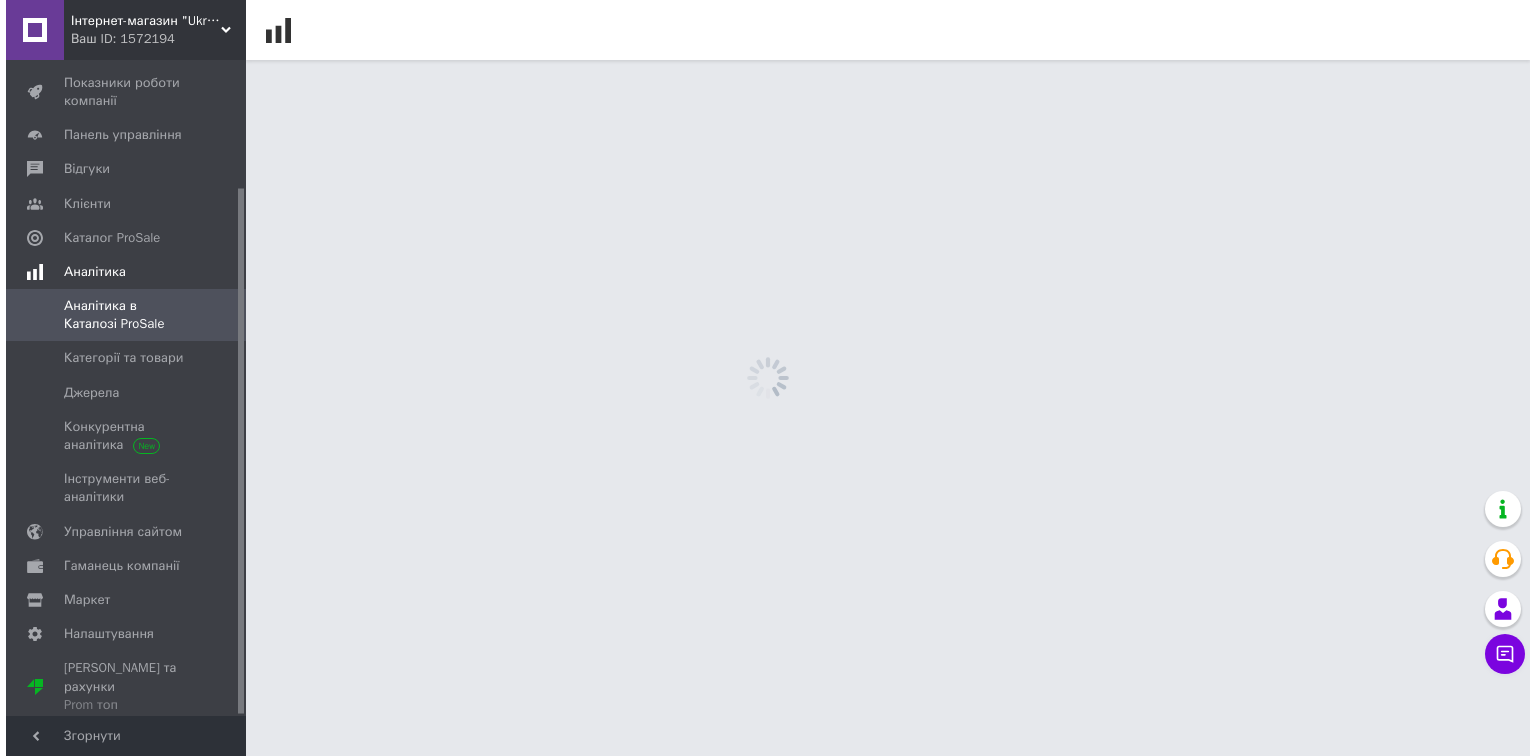 scroll, scrollTop: 0, scrollLeft: 0, axis: both 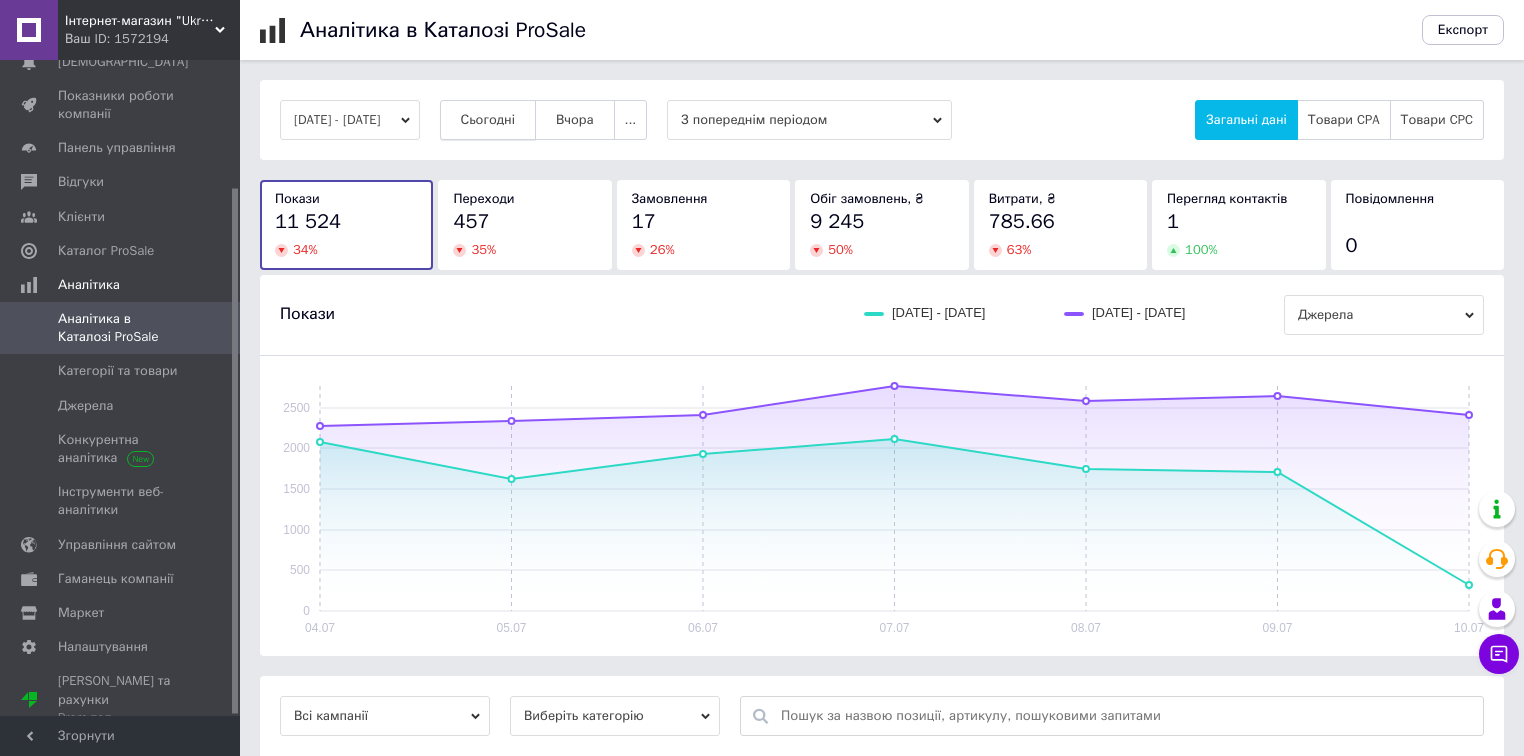click on "Сьогодні" at bounding box center [488, 120] 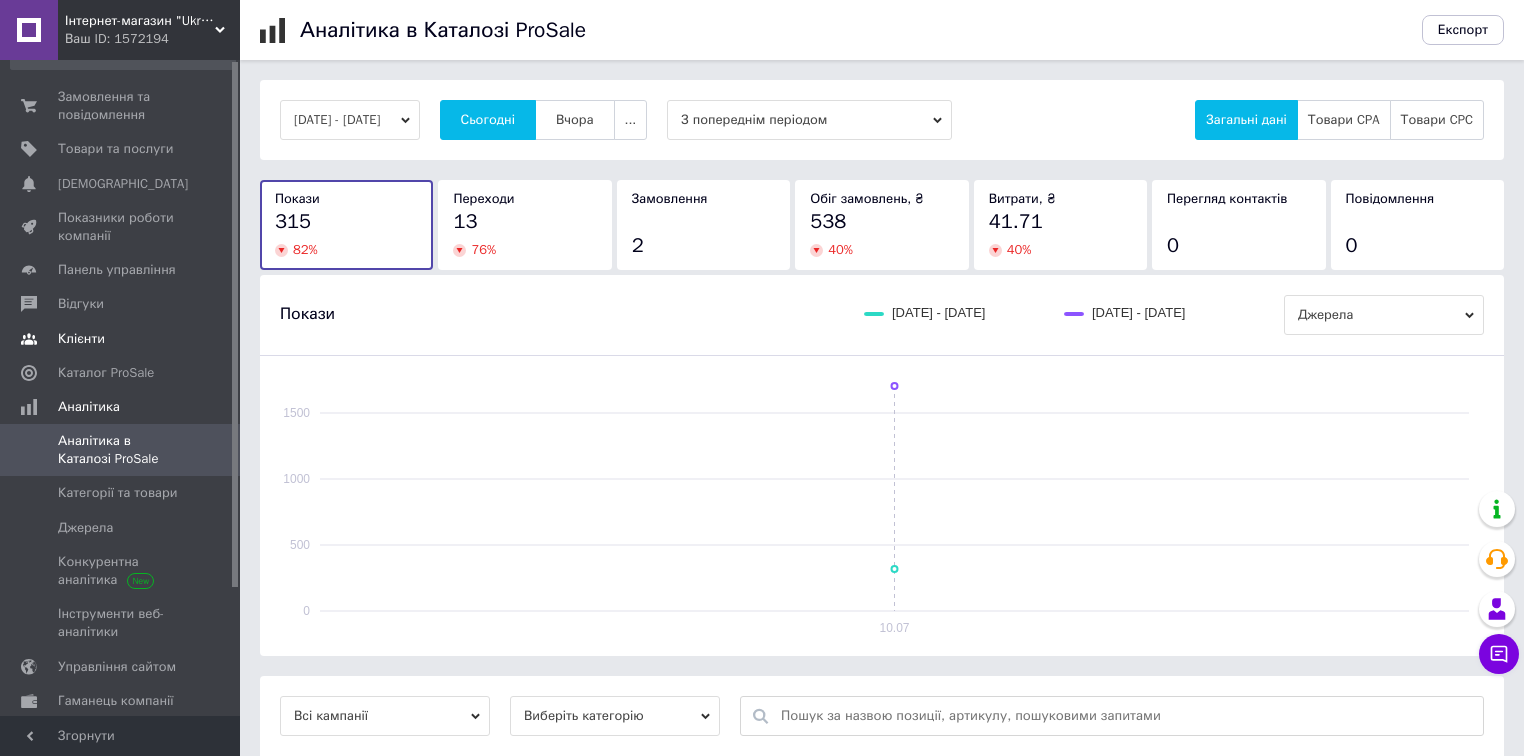 scroll, scrollTop: 0, scrollLeft: 0, axis: both 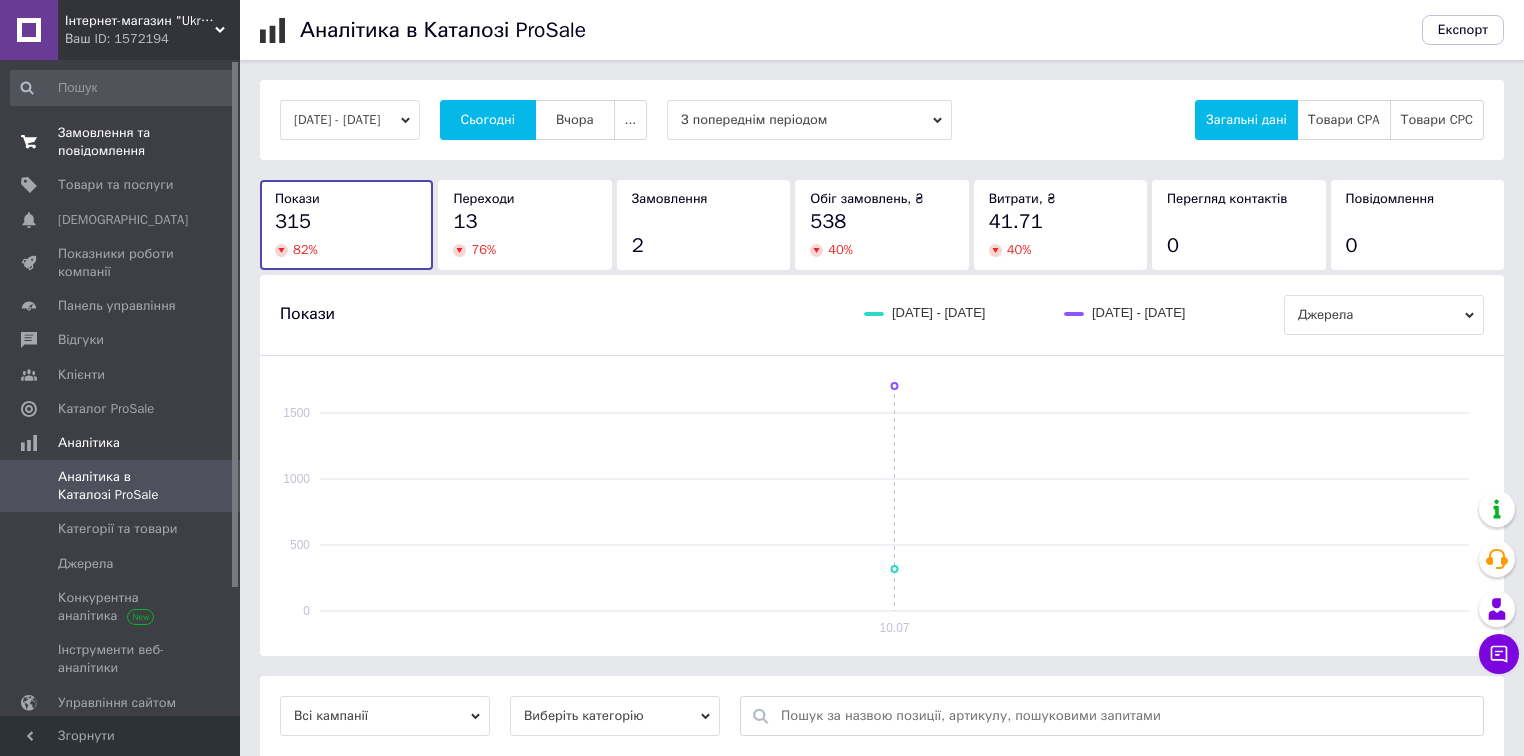 click on "Замовлення та повідомлення" at bounding box center (121, 142) 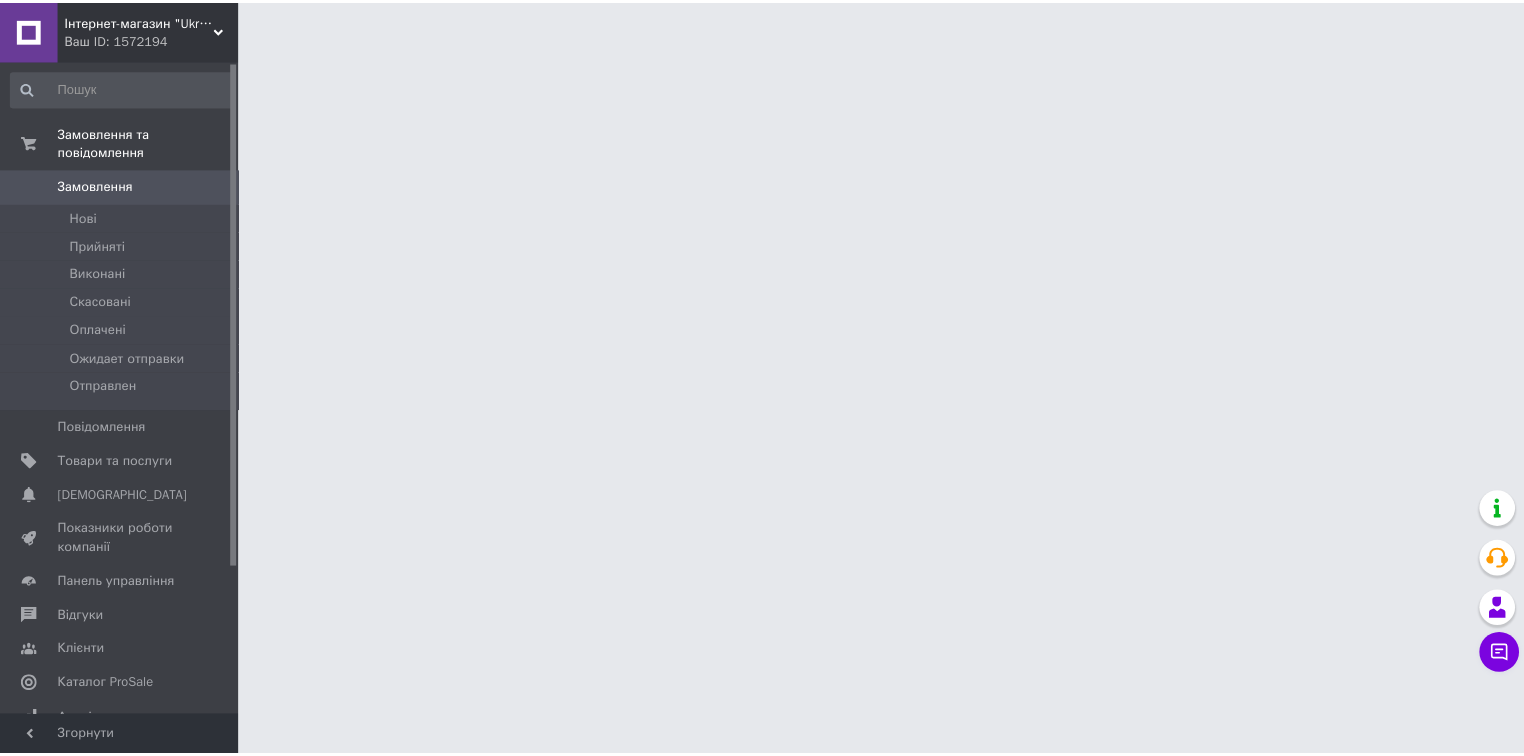 scroll, scrollTop: 0, scrollLeft: 0, axis: both 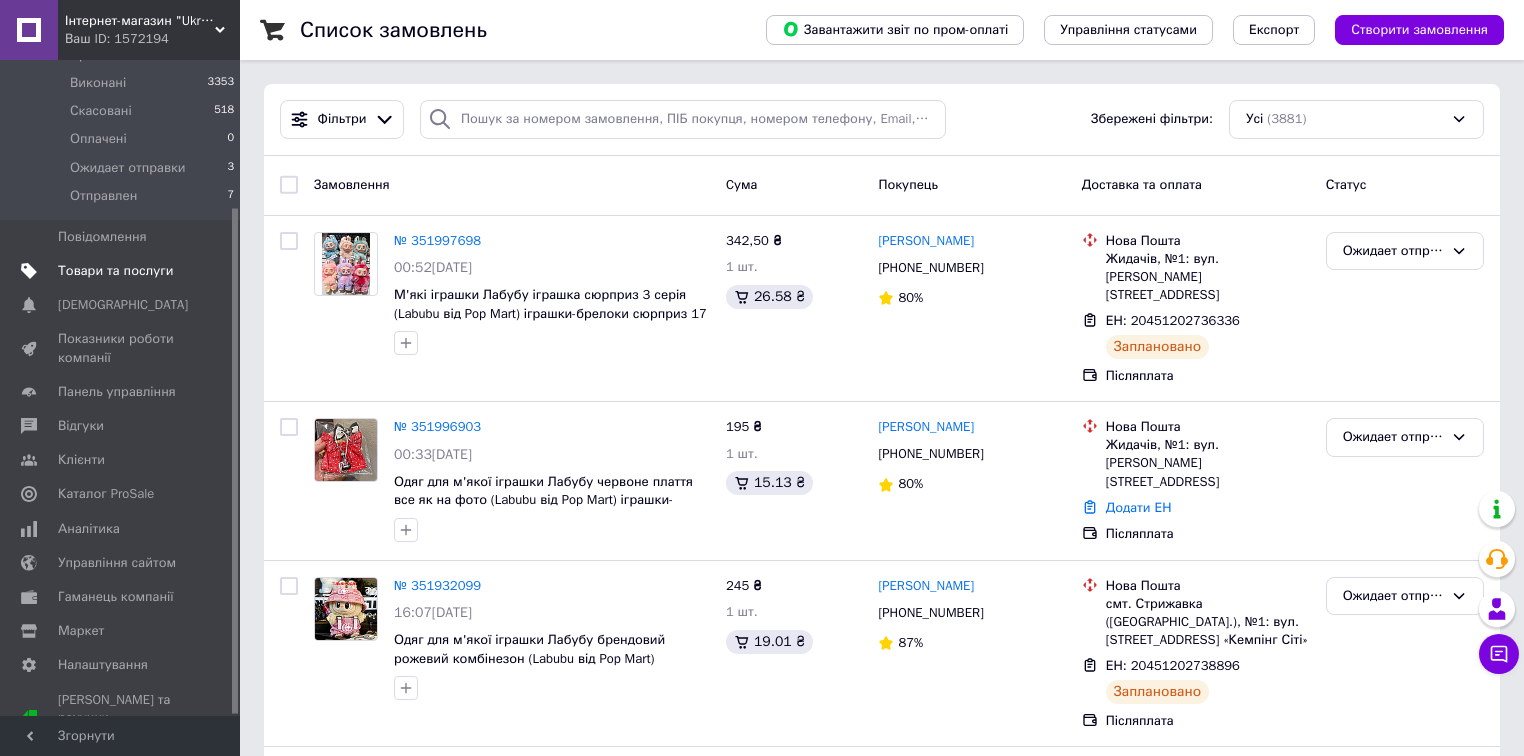 click on "Товари та послуги" at bounding box center (115, 271) 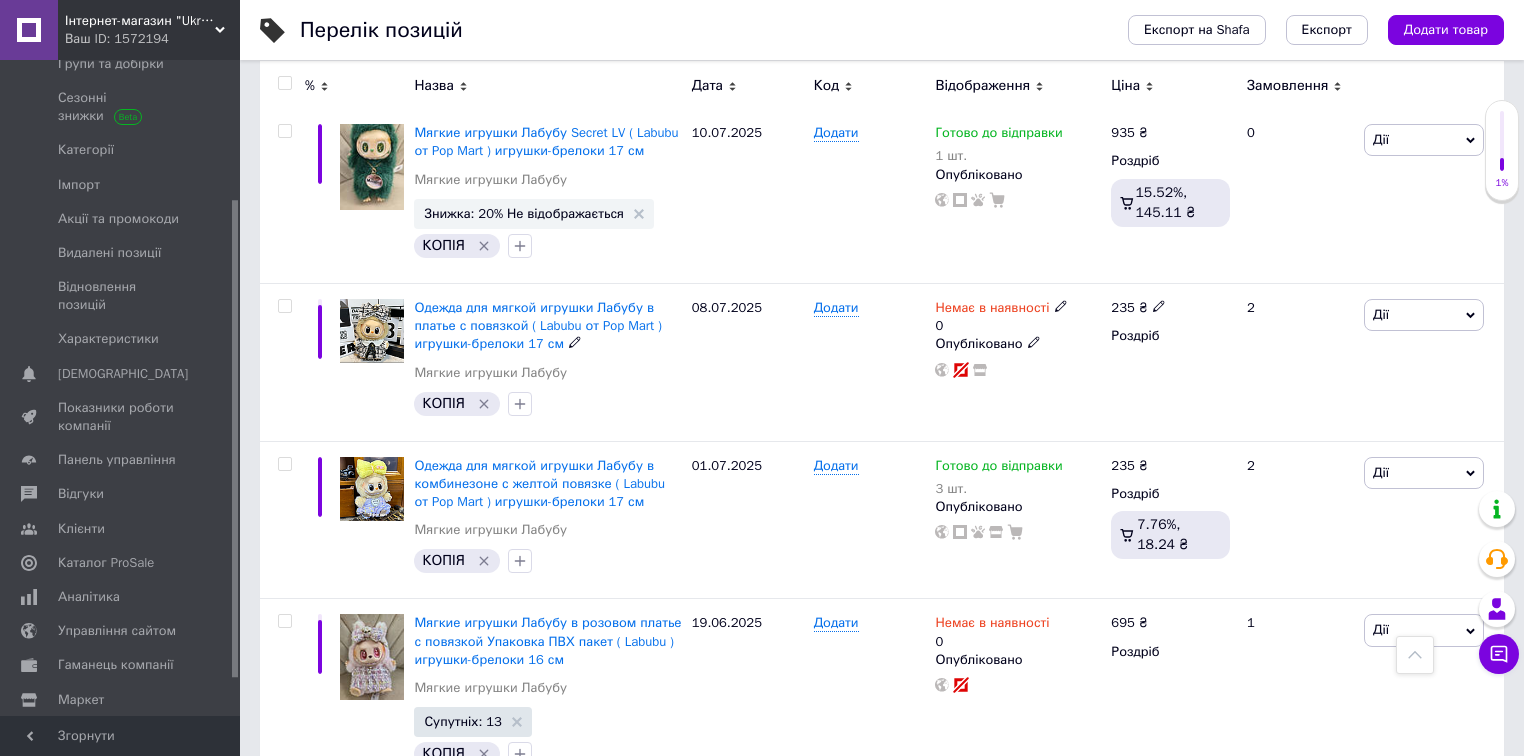 scroll, scrollTop: 5520, scrollLeft: 0, axis: vertical 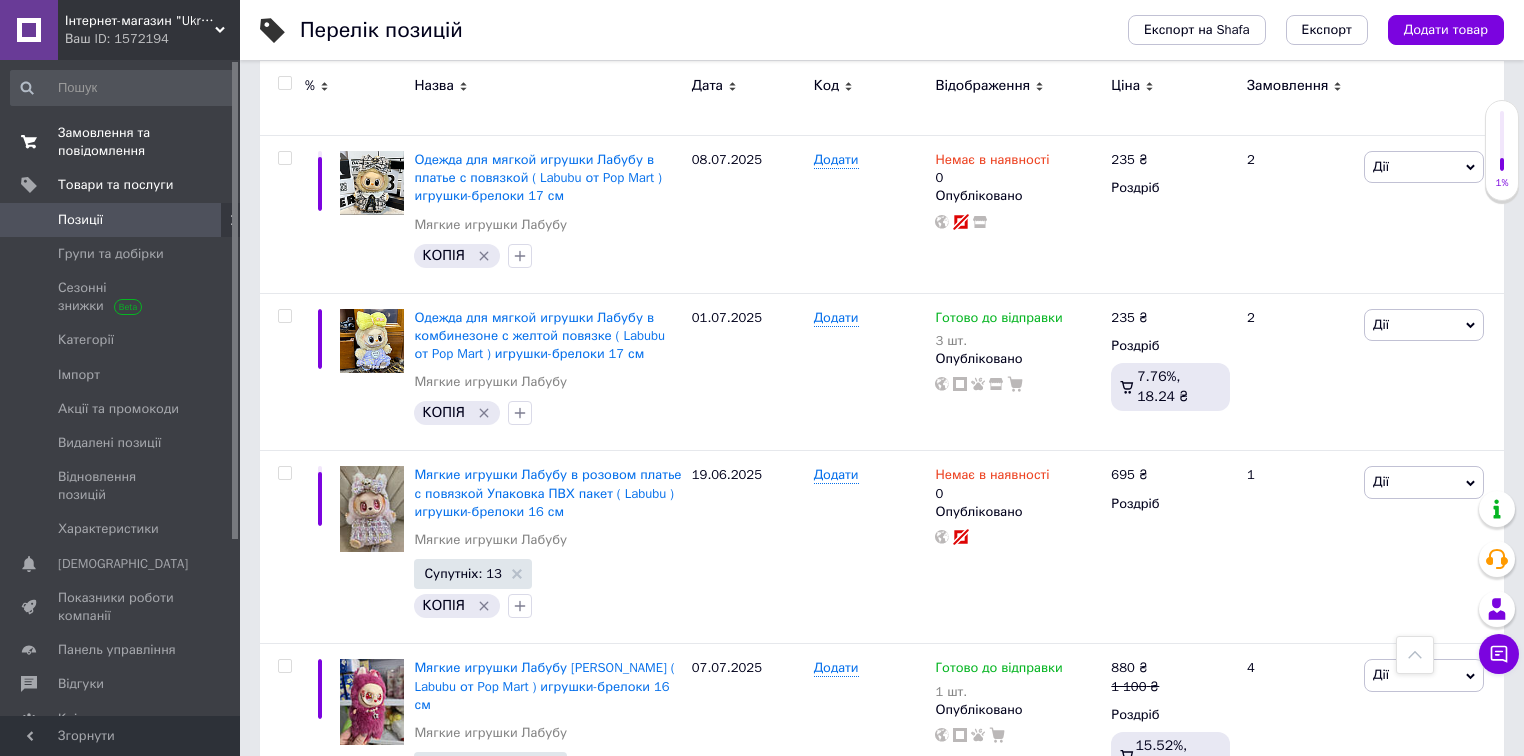 click on "Замовлення та повідомлення" at bounding box center [121, 142] 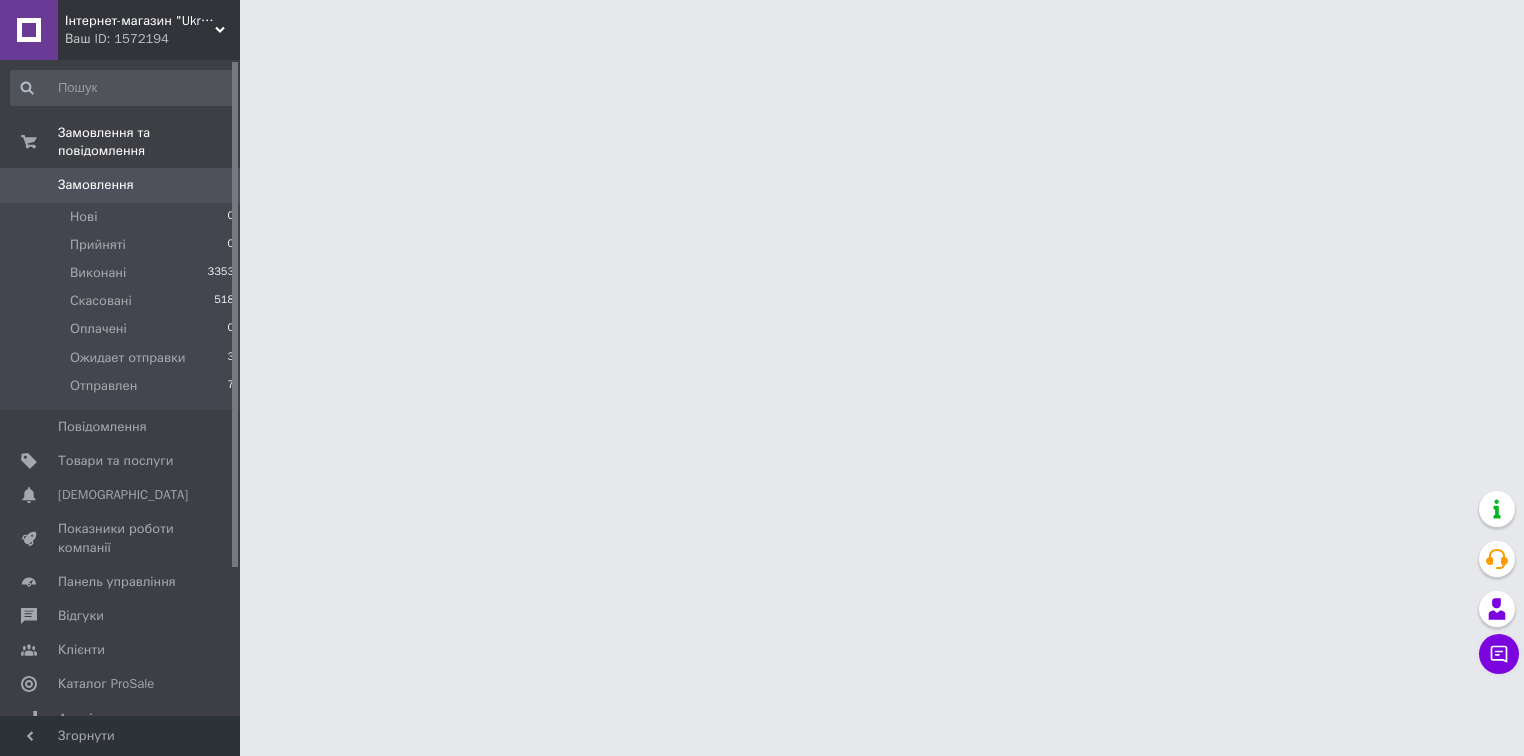 scroll, scrollTop: 0, scrollLeft: 0, axis: both 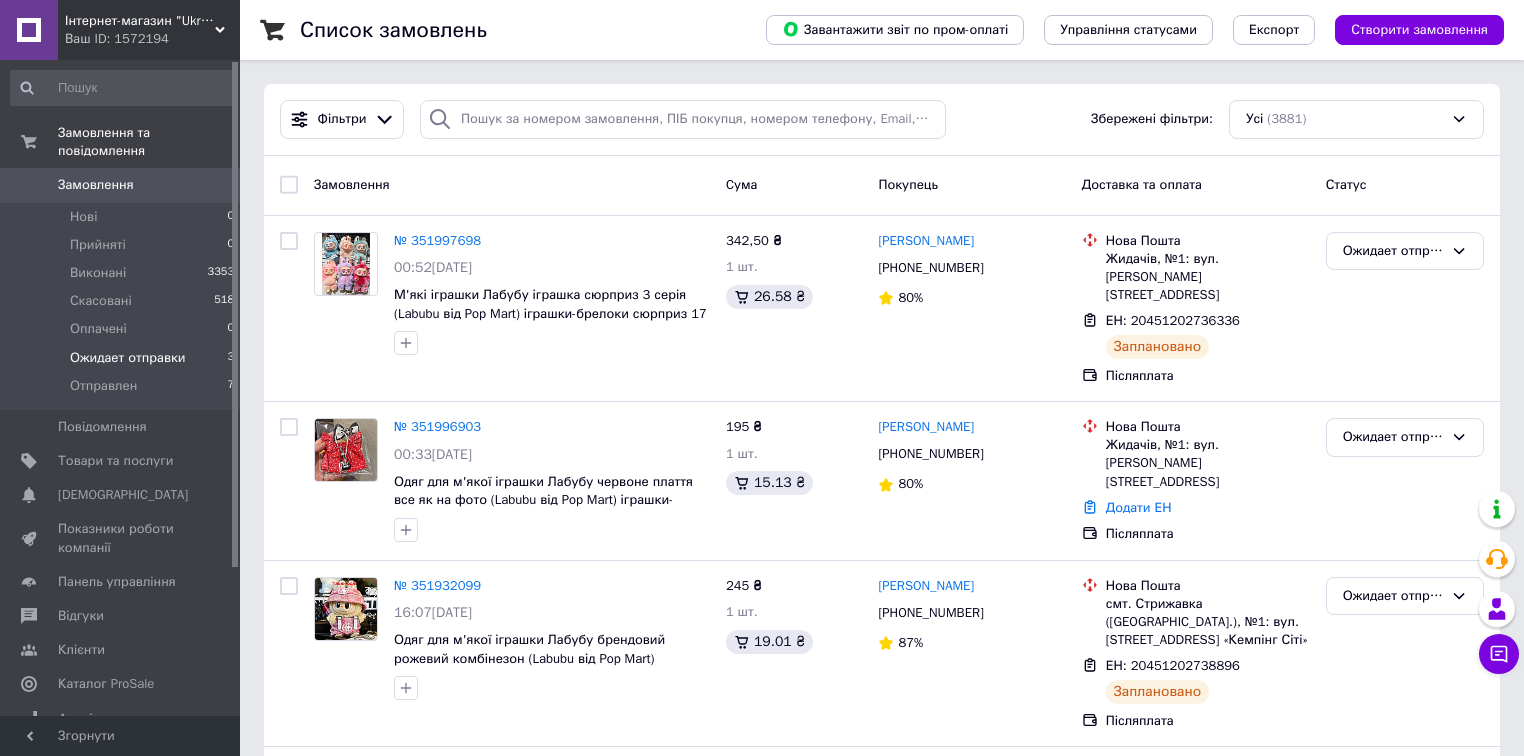 click on "Ожидает отправки" at bounding box center [128, 358] 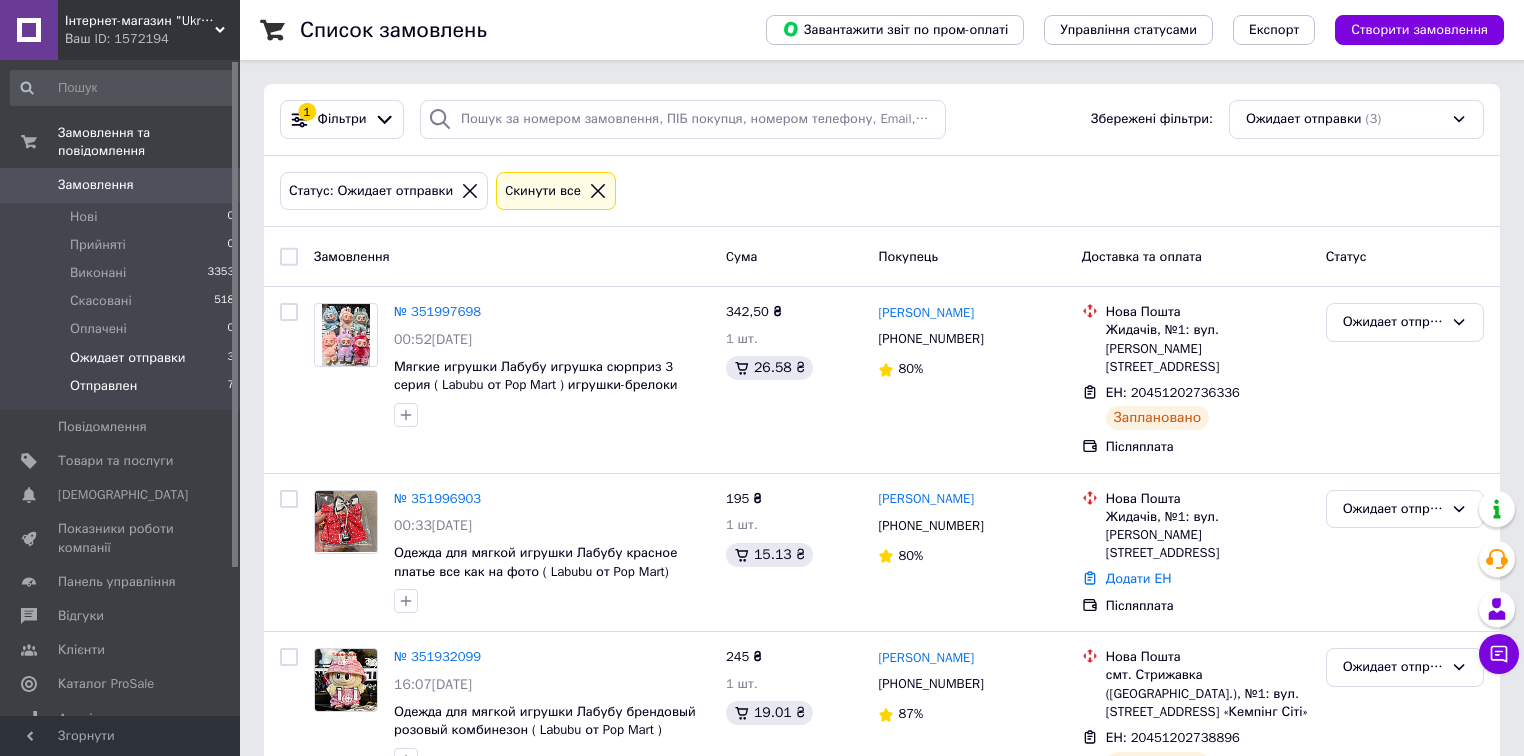 click on "Отправлен" at bounding box center (103, 386) 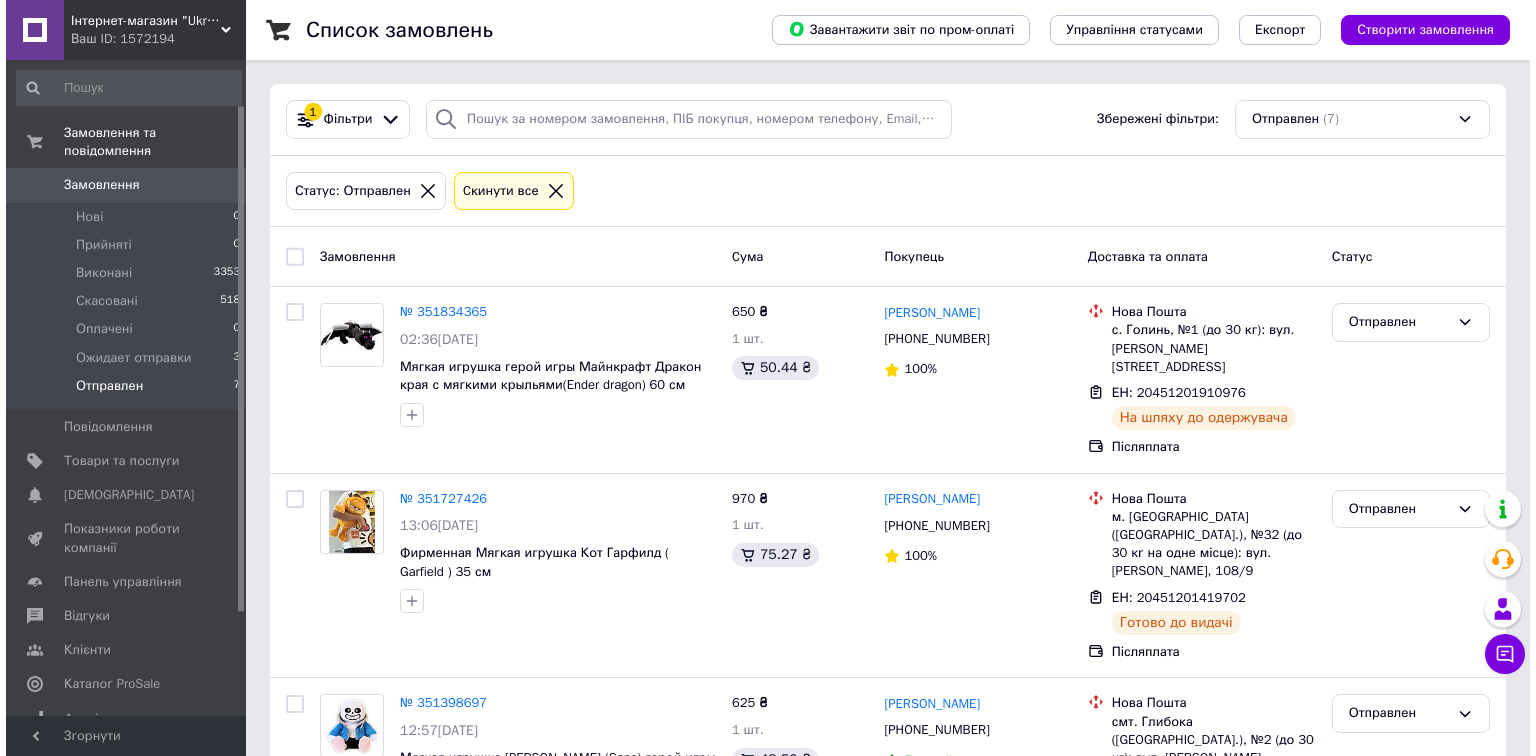 scroll, scrollTop: 190, scrollLeft: 0, axis: vertical 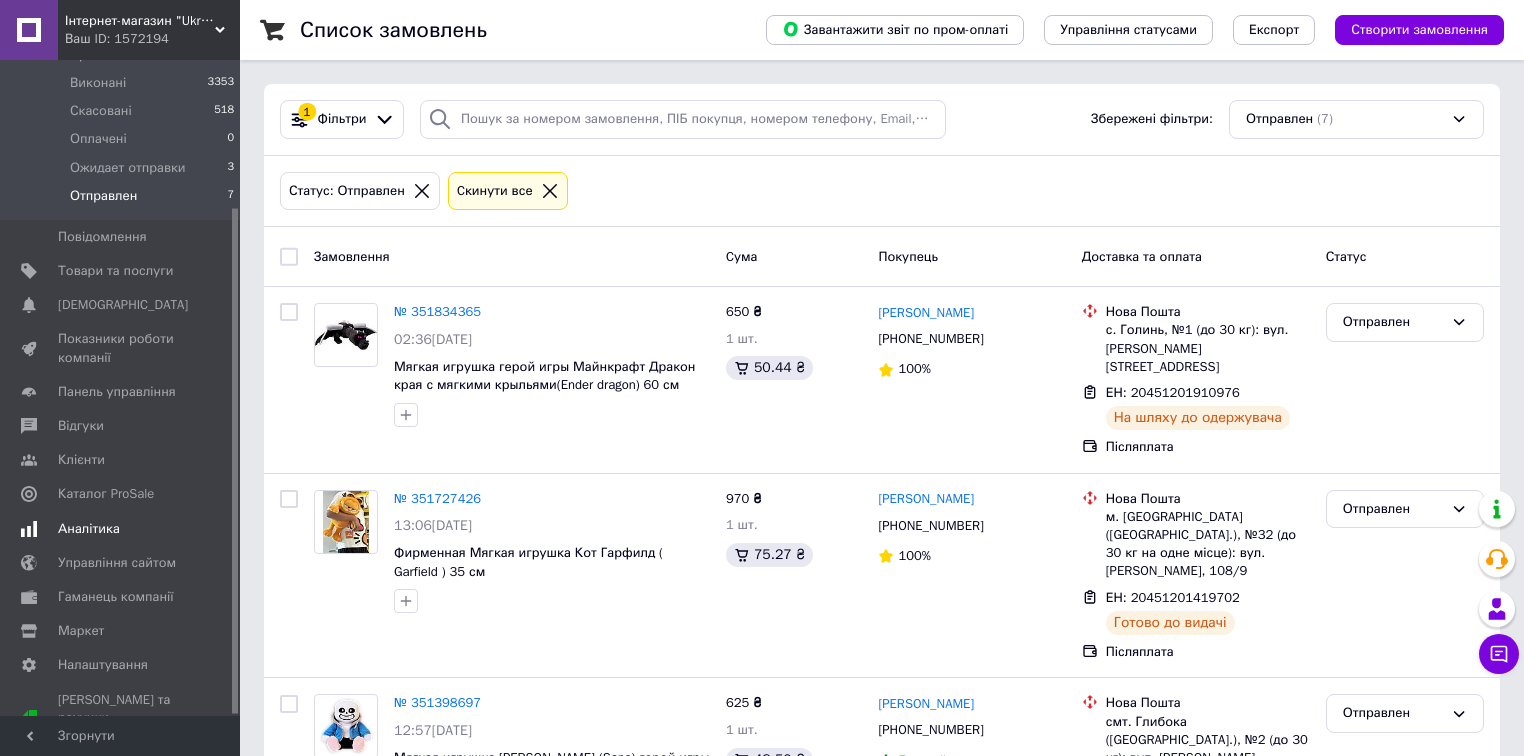 click on "Аналітика" at bounding box center (89, 529) 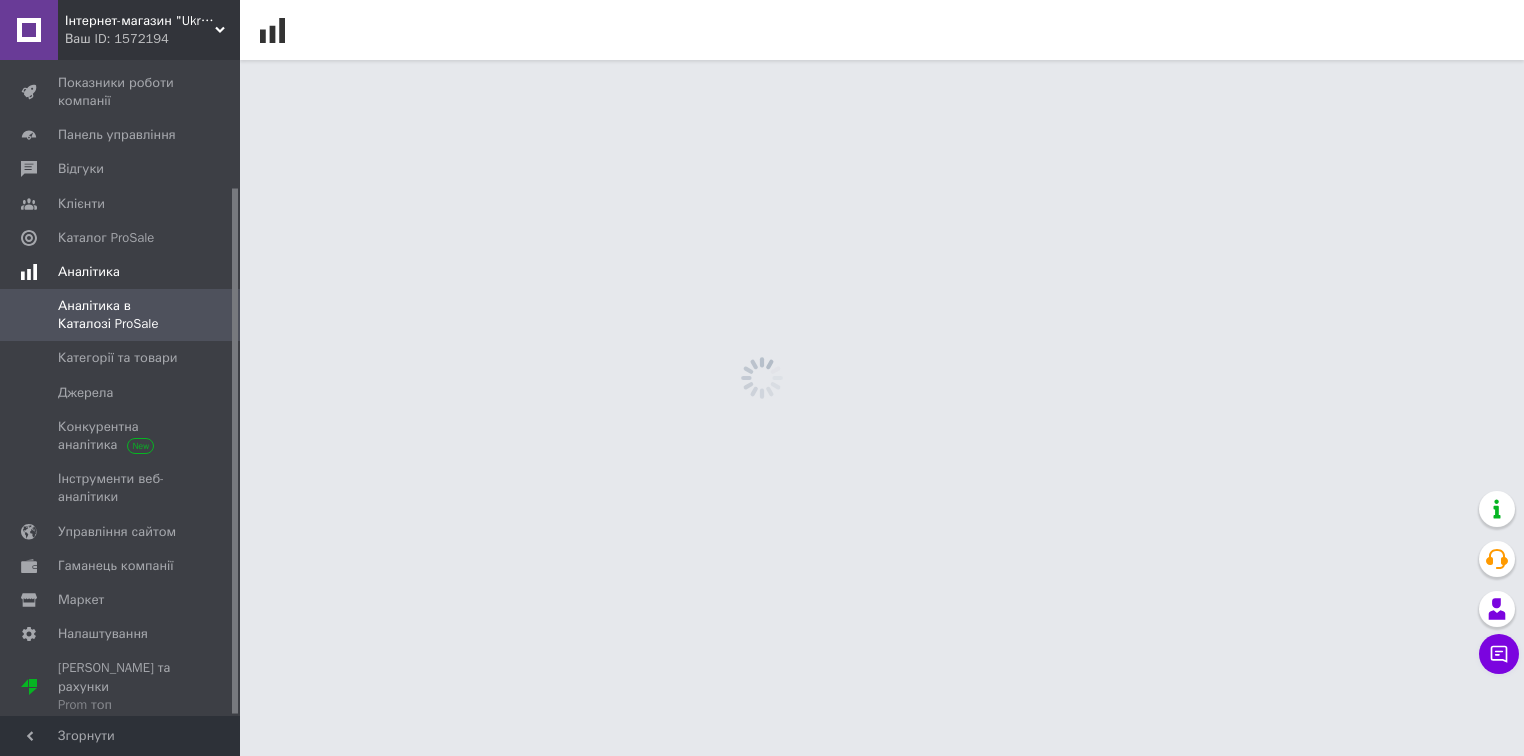 scroll, scrollTop: 158, scrollLeft: 0, axis: vertical 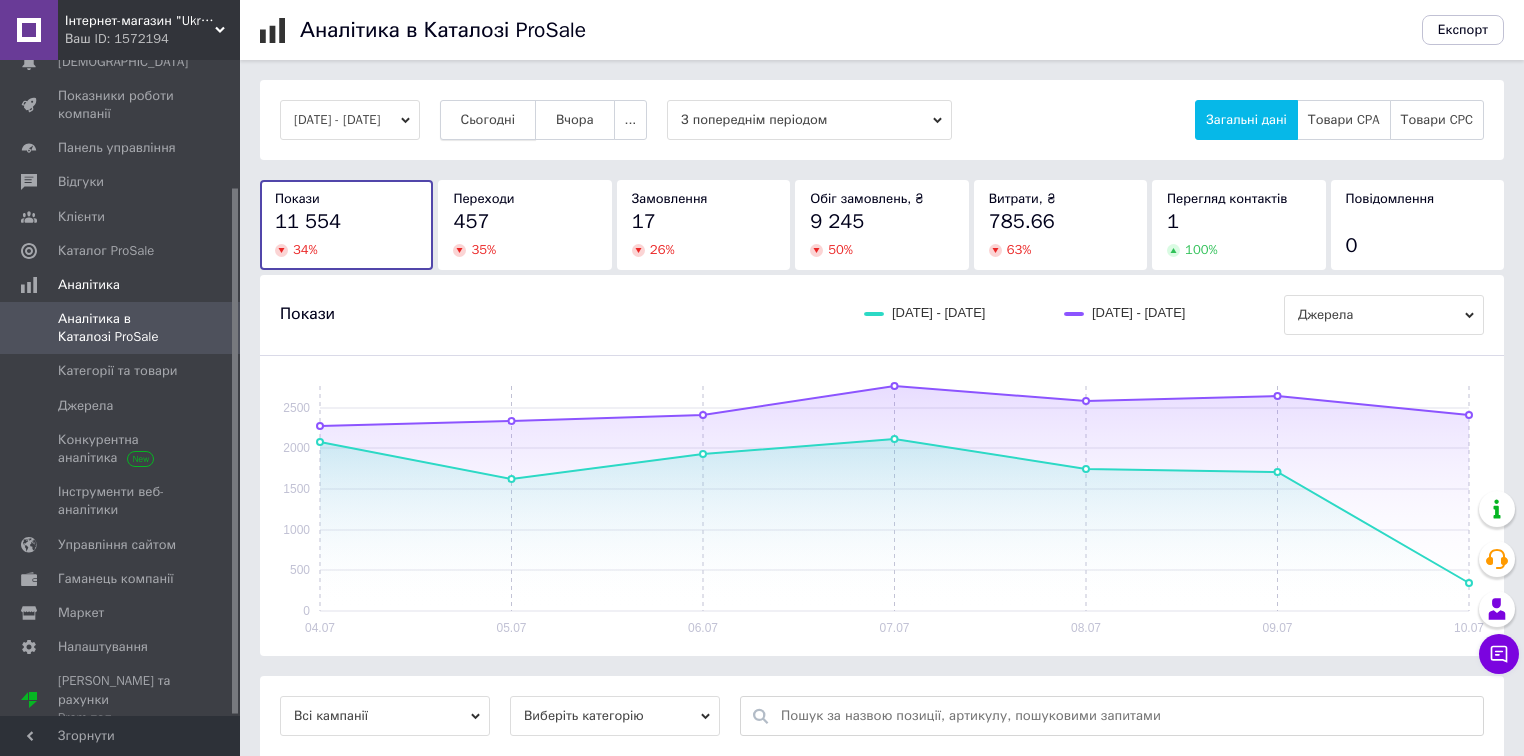 click on "Сьогодні" at bounding box center [488, 120] 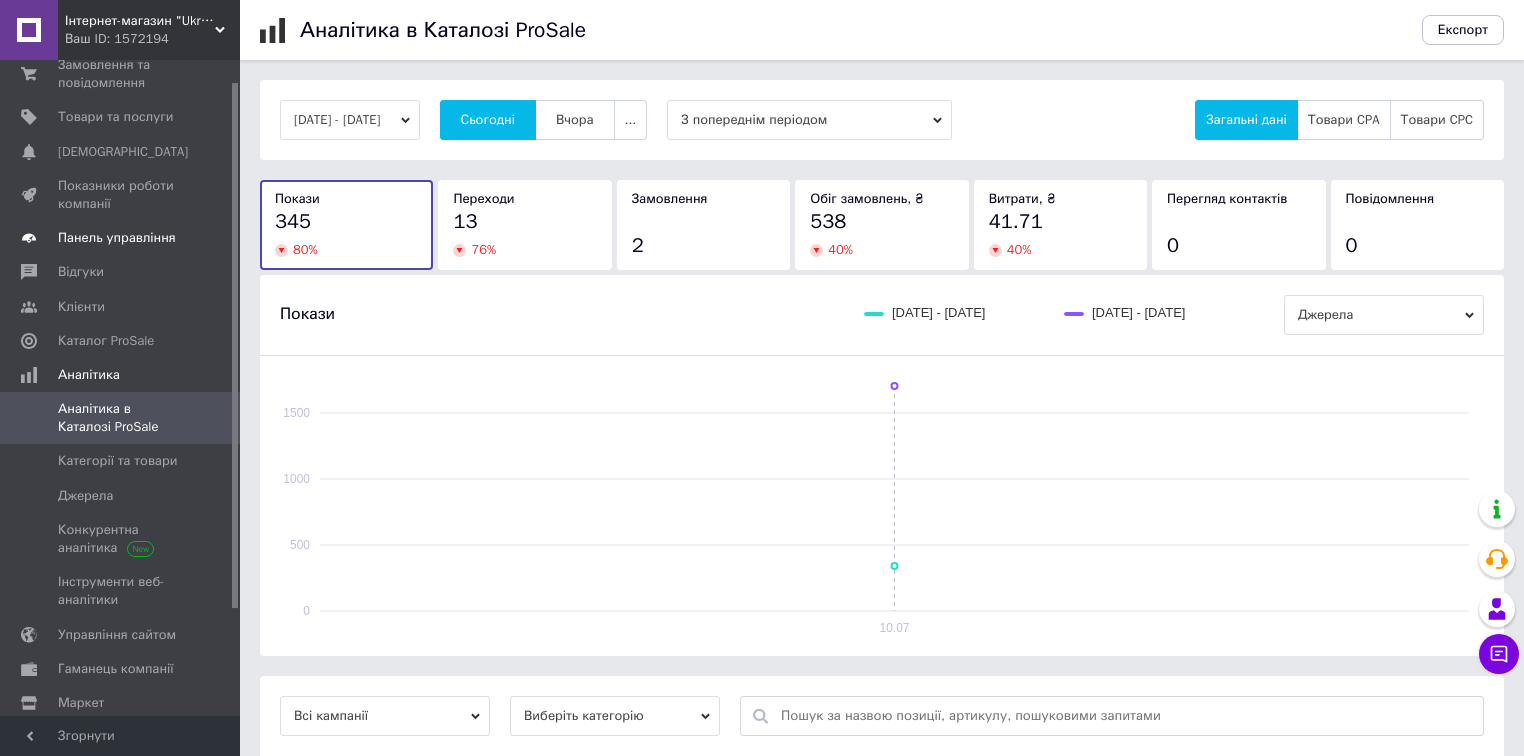 scroll, scrollTop: 0, scrollLeft: 0, axis: both 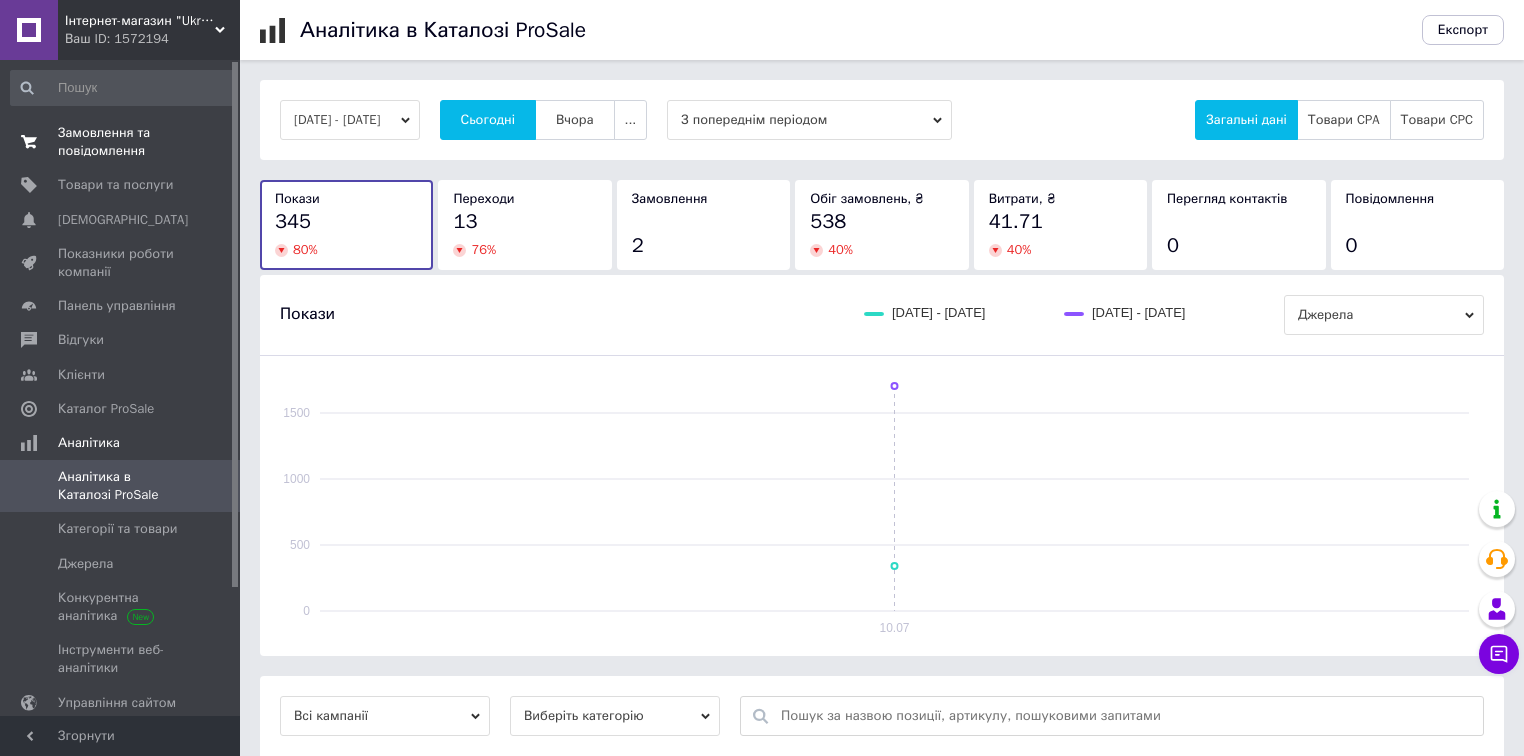 click on "Замовлення та повідомлення" at bounding box center (121, 142) 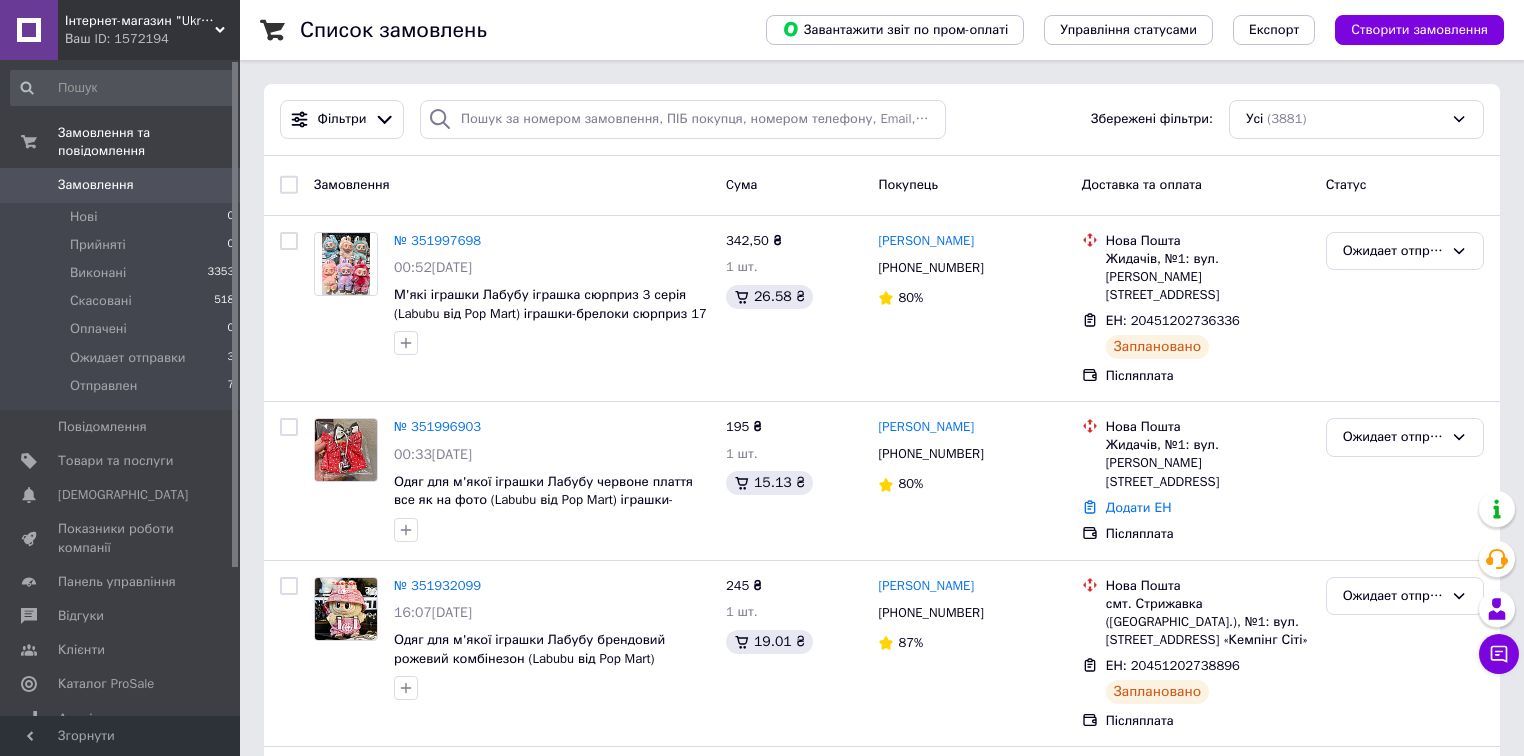 click on "Ваш ID: 1572194" at bounding box center (152, 39) 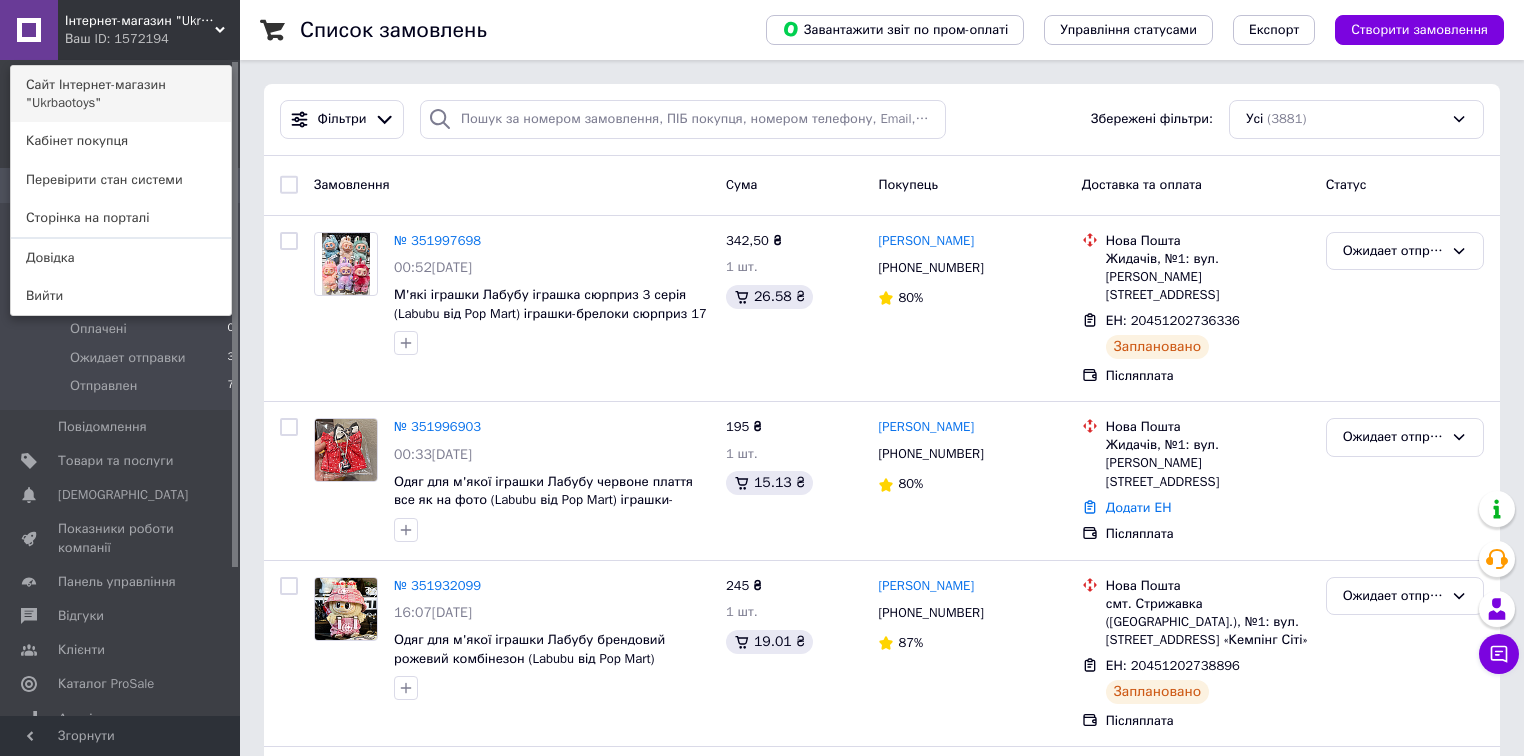 click on "Сайт Інтернет-магазин "Ukrbaotoys"" at bounding box center (121, 94) 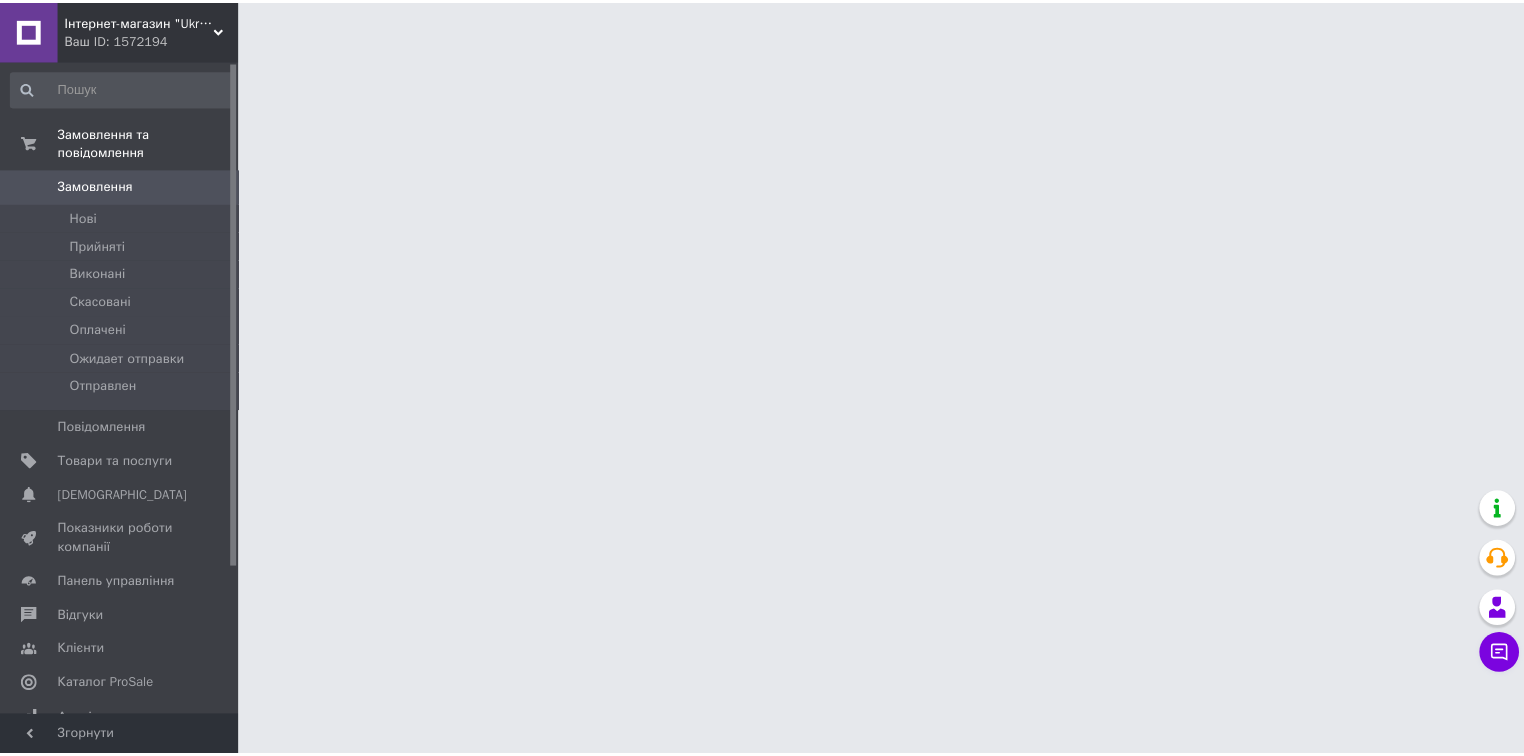 scroll, scrollTop: 0, scrollLeft: 0, axis: both 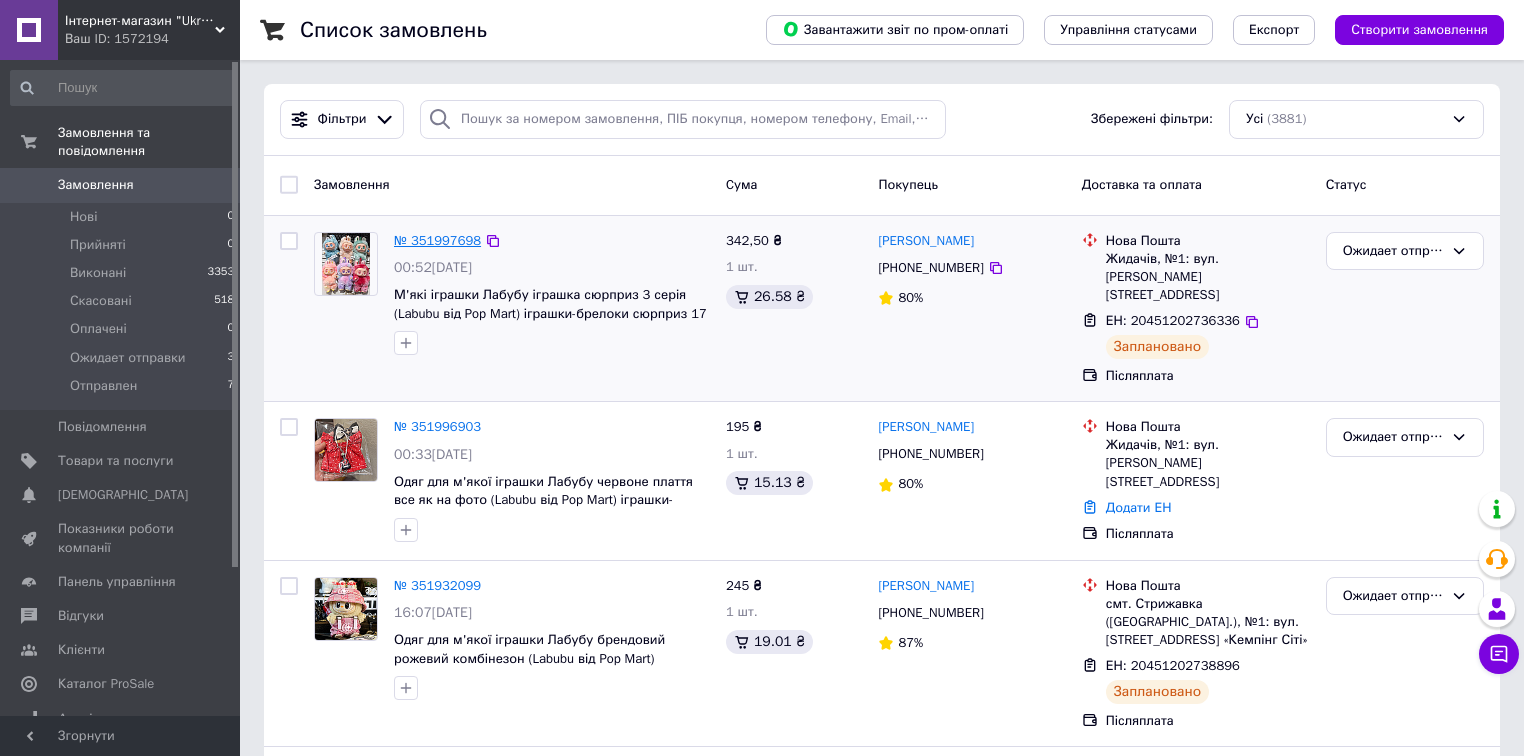 click on "№ 351997698" at bounding box center [437, 240] 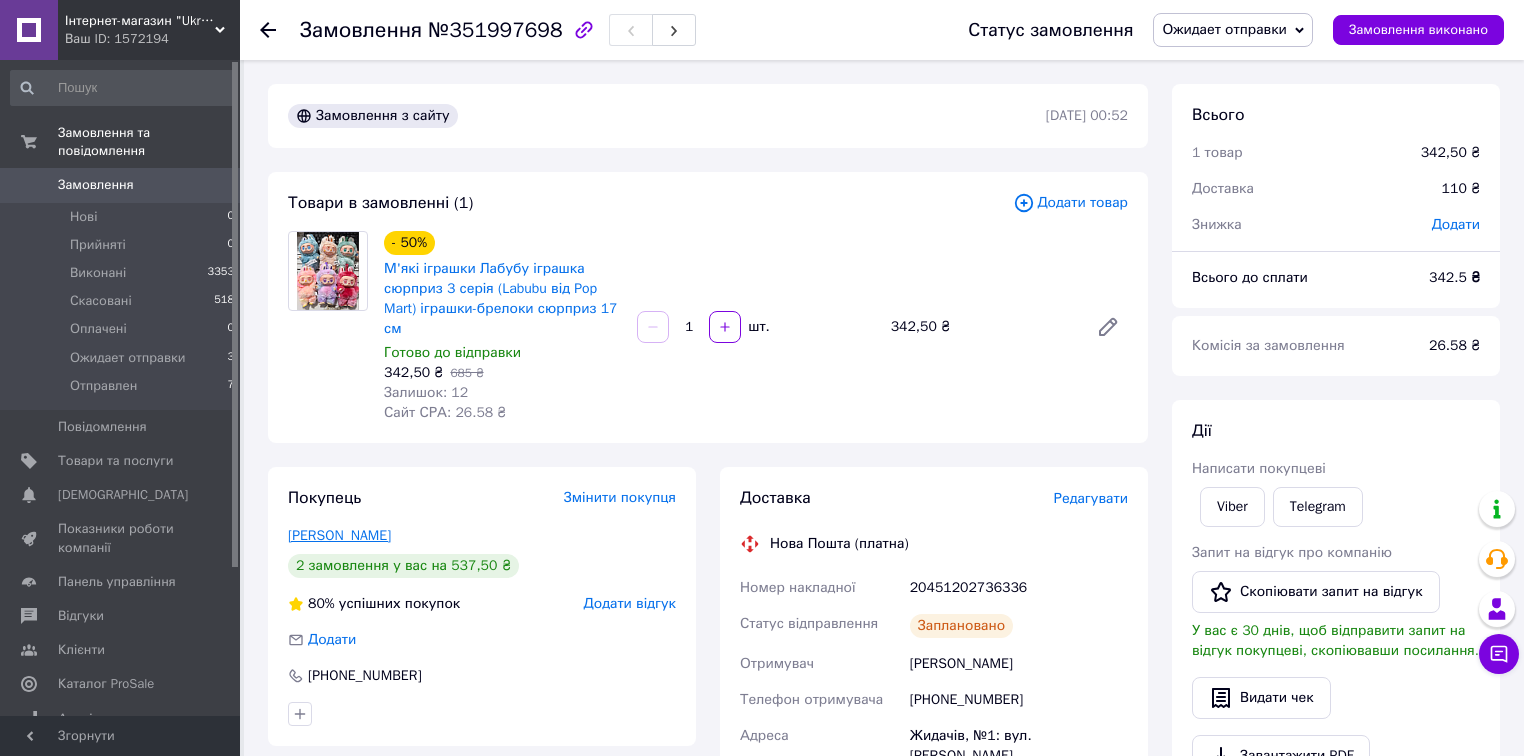 click on "[PERSON_NAME]" at bounding box center [339, 535] 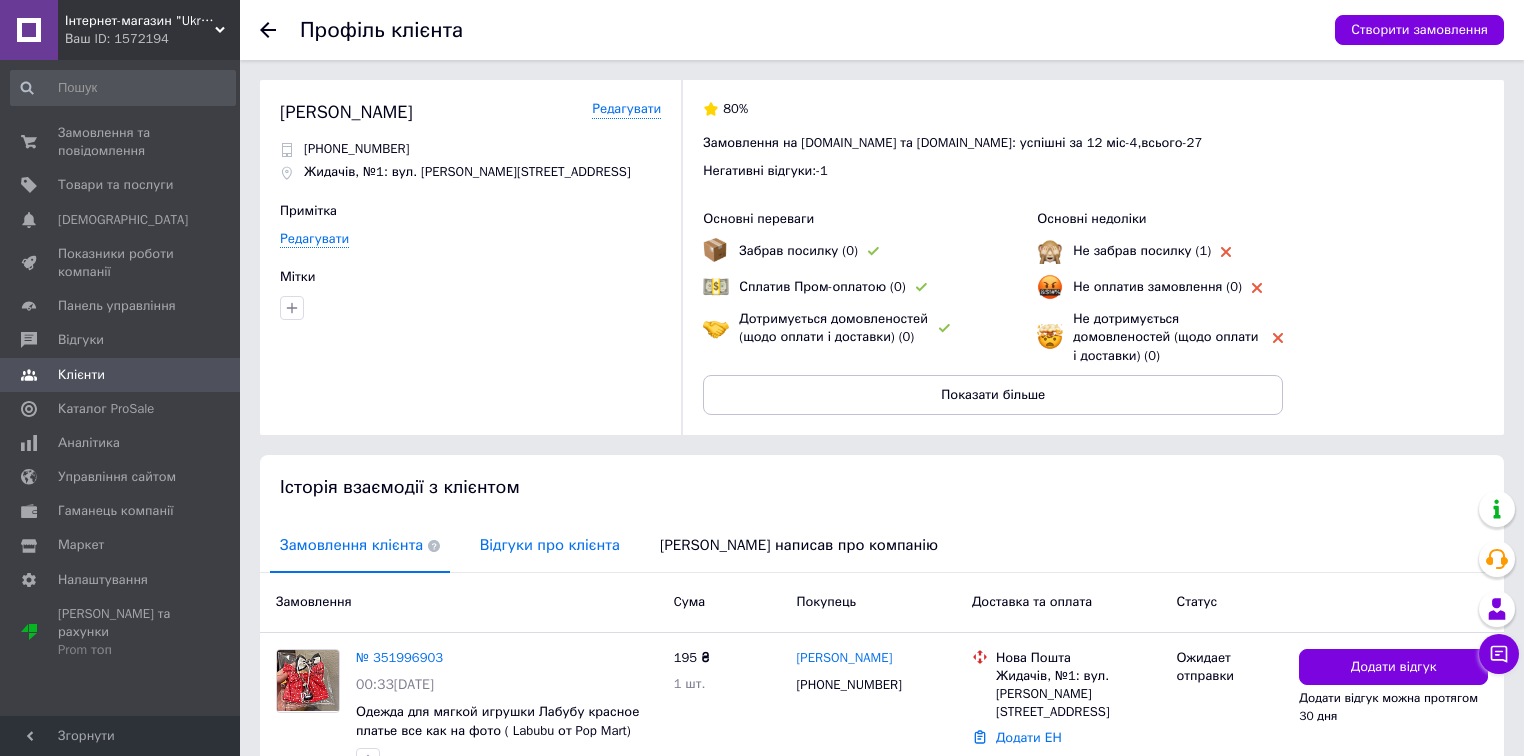 click on "Відгуки про клієнта" at bounding box center [550, 545] 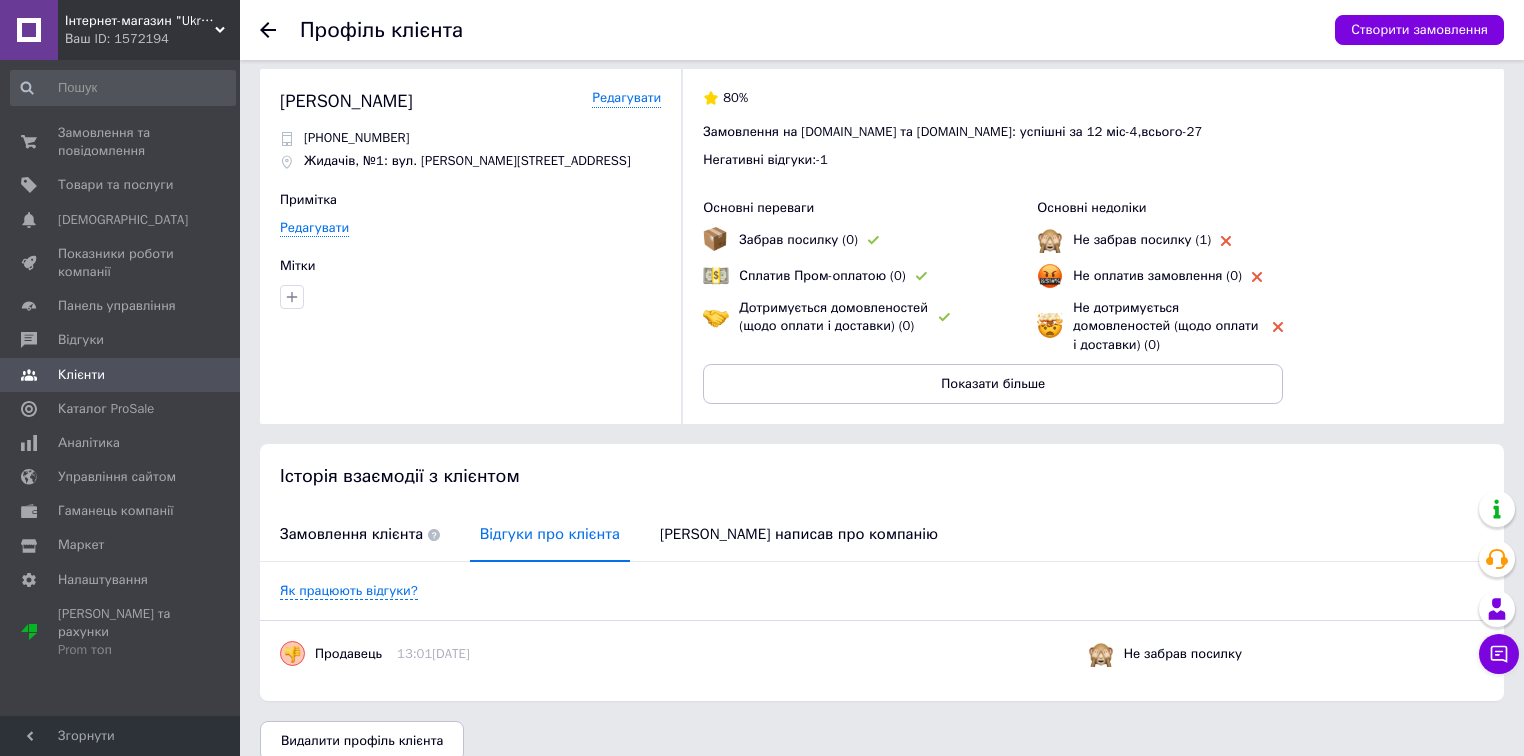 scroll, scrollTop: 0, scrollLeft: 0, axis: both 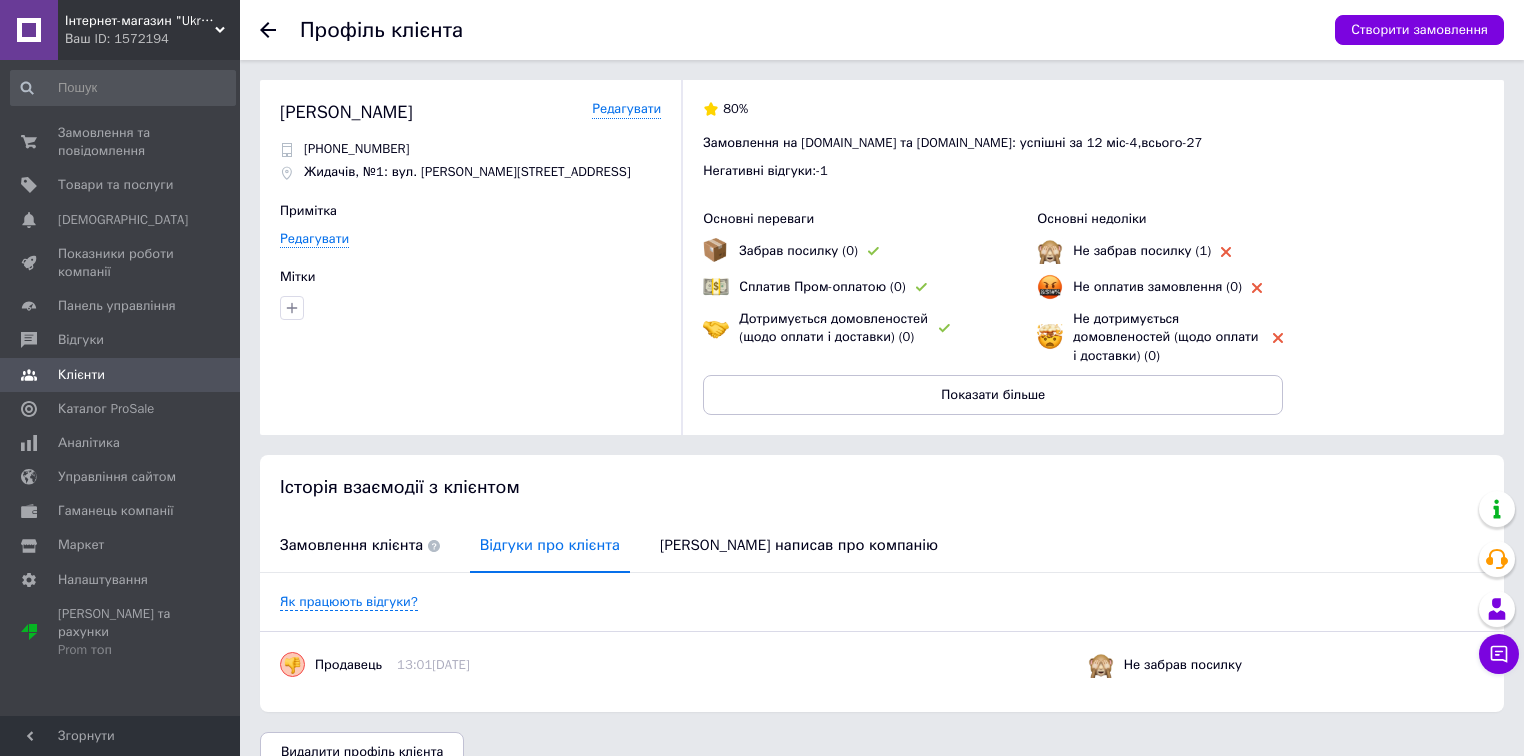 click 